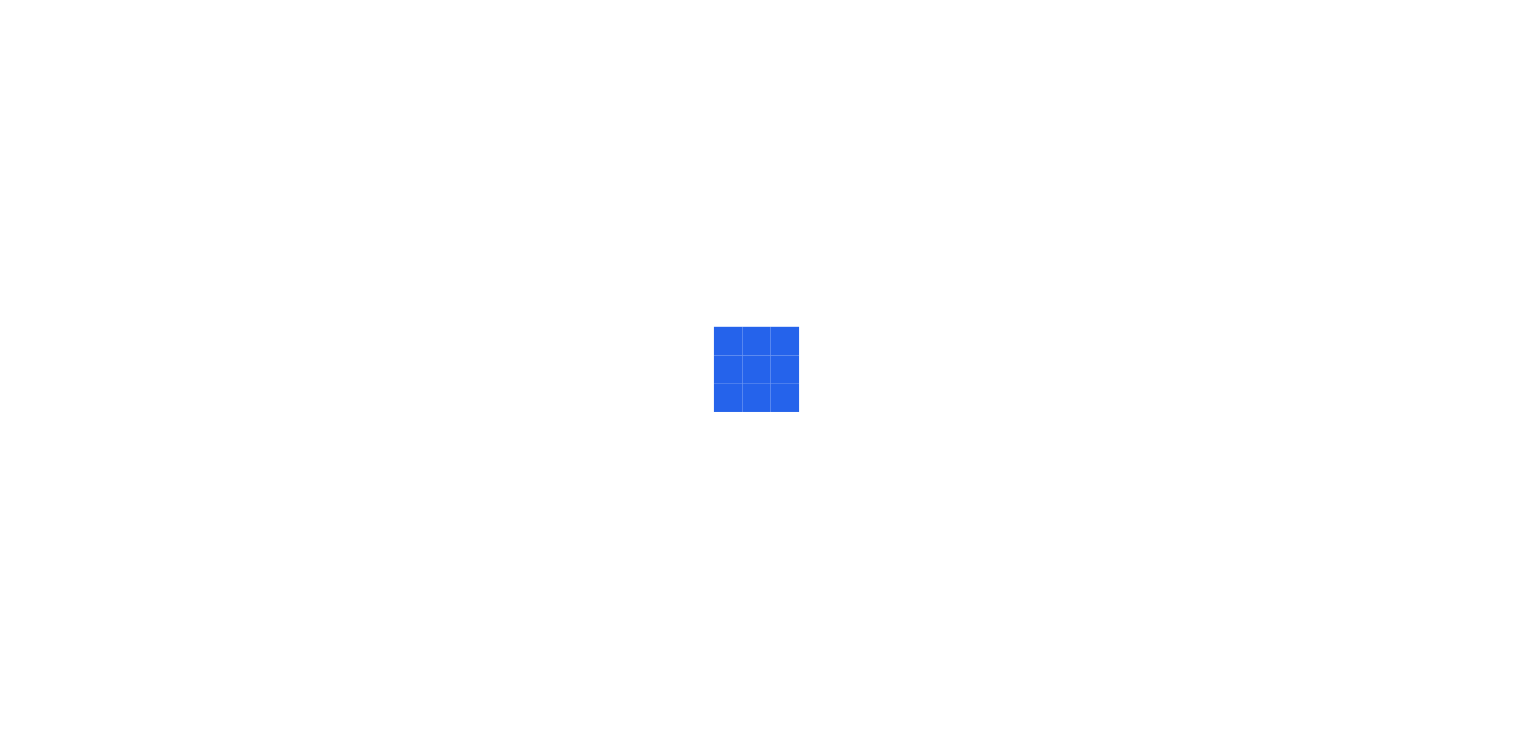 scroll, scrollTop: 0, scrollLeft: 0, axis: both 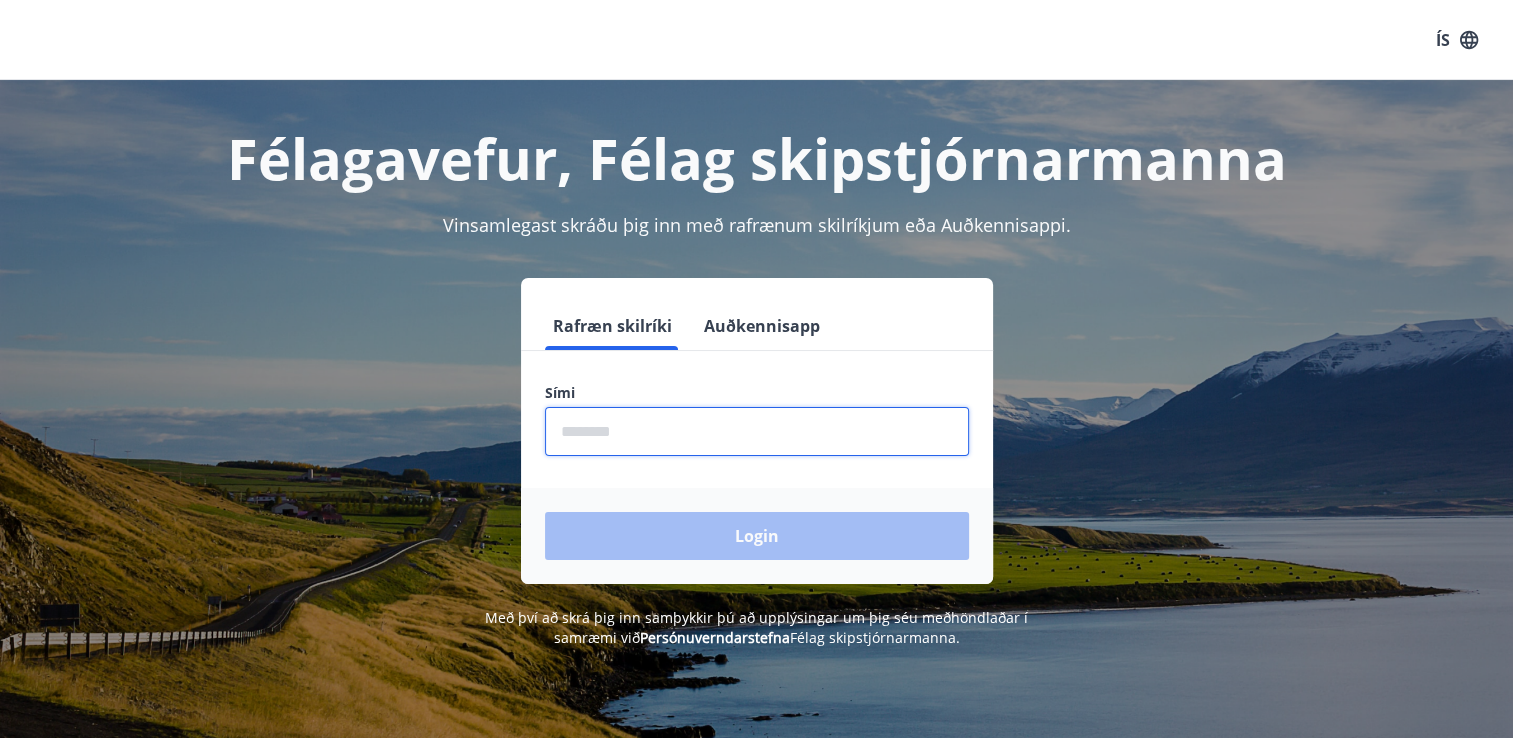 click at bounding box center [757, 431] 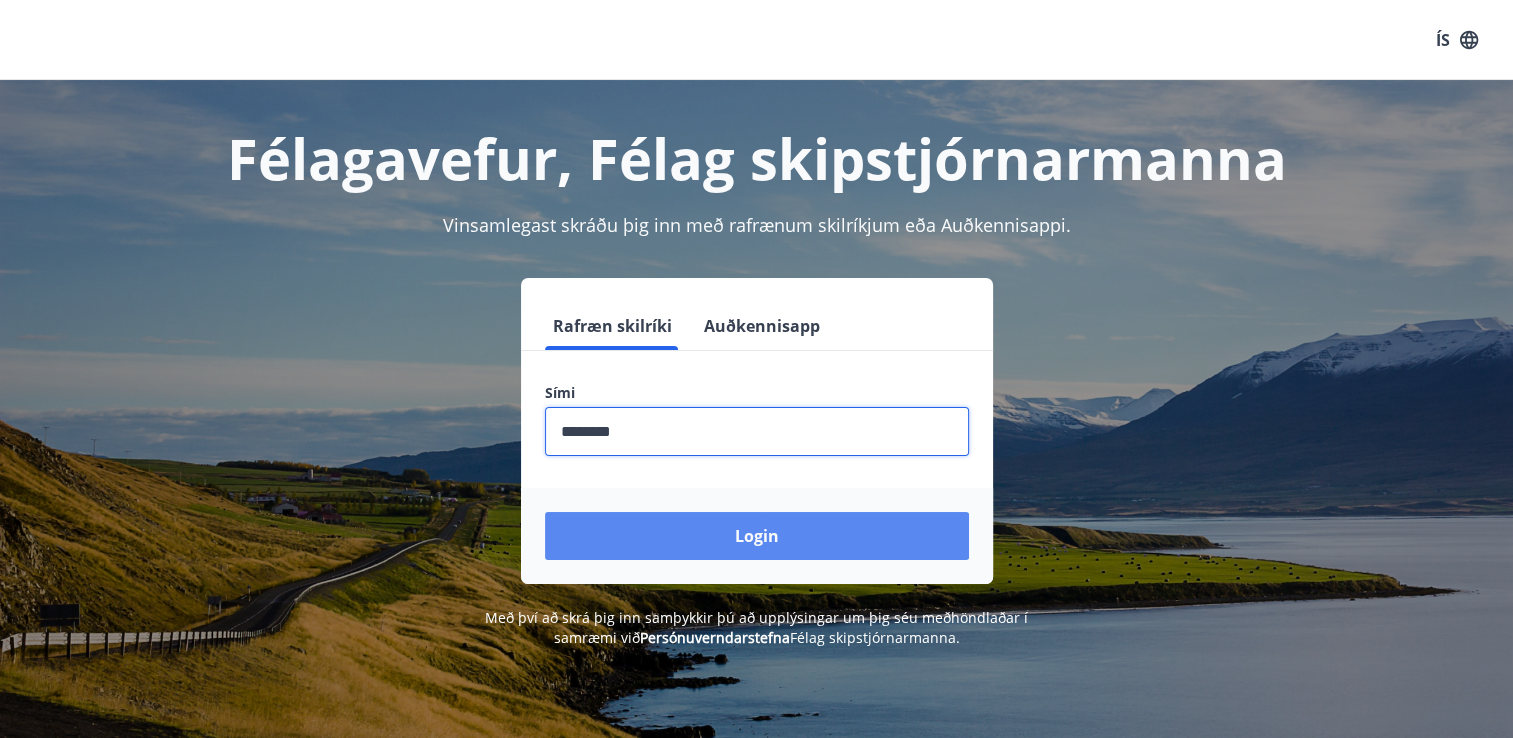 type on "********" 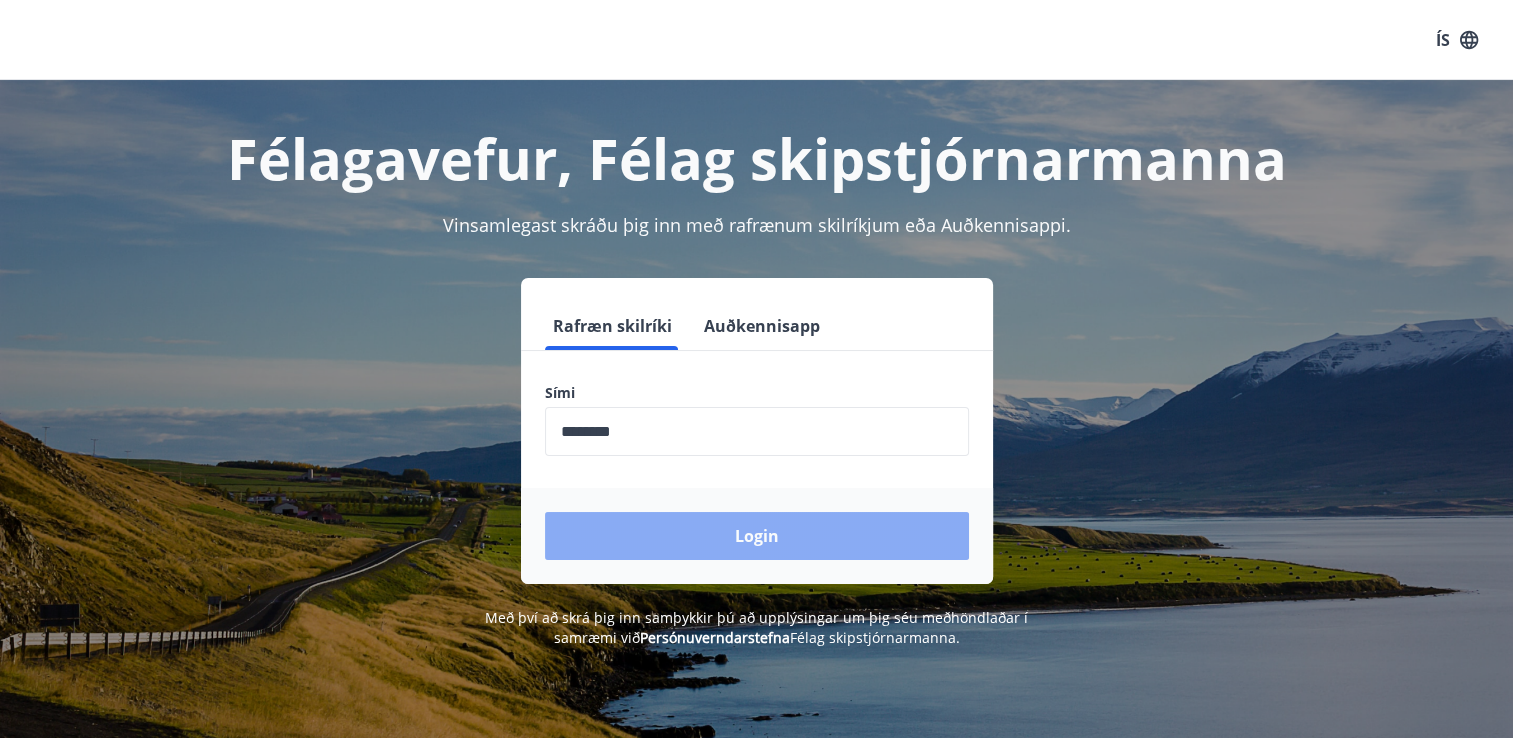 click on "Login" at bounding box center [757, 536] 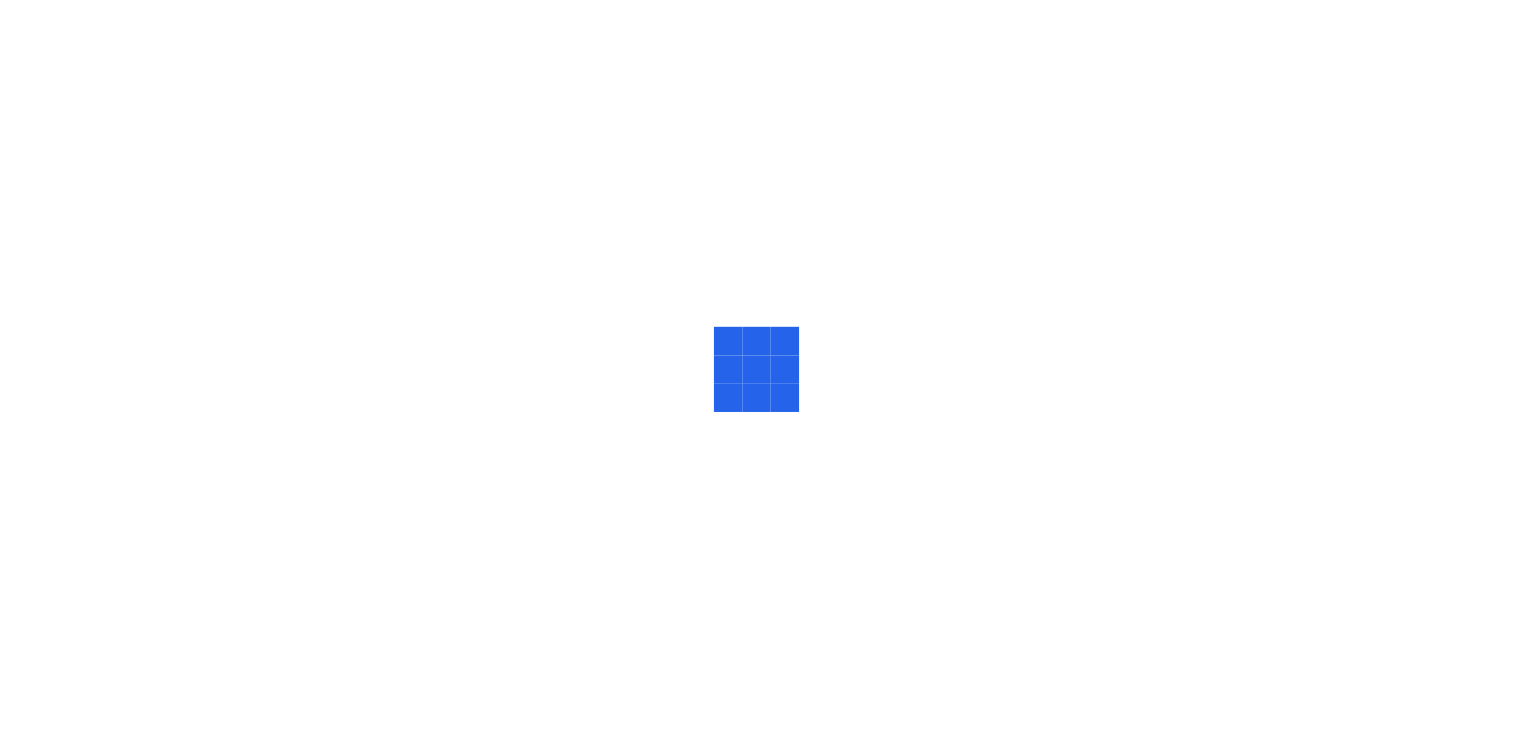 scroll, scrollTop: 0, scrollLeft: 0, axis: both 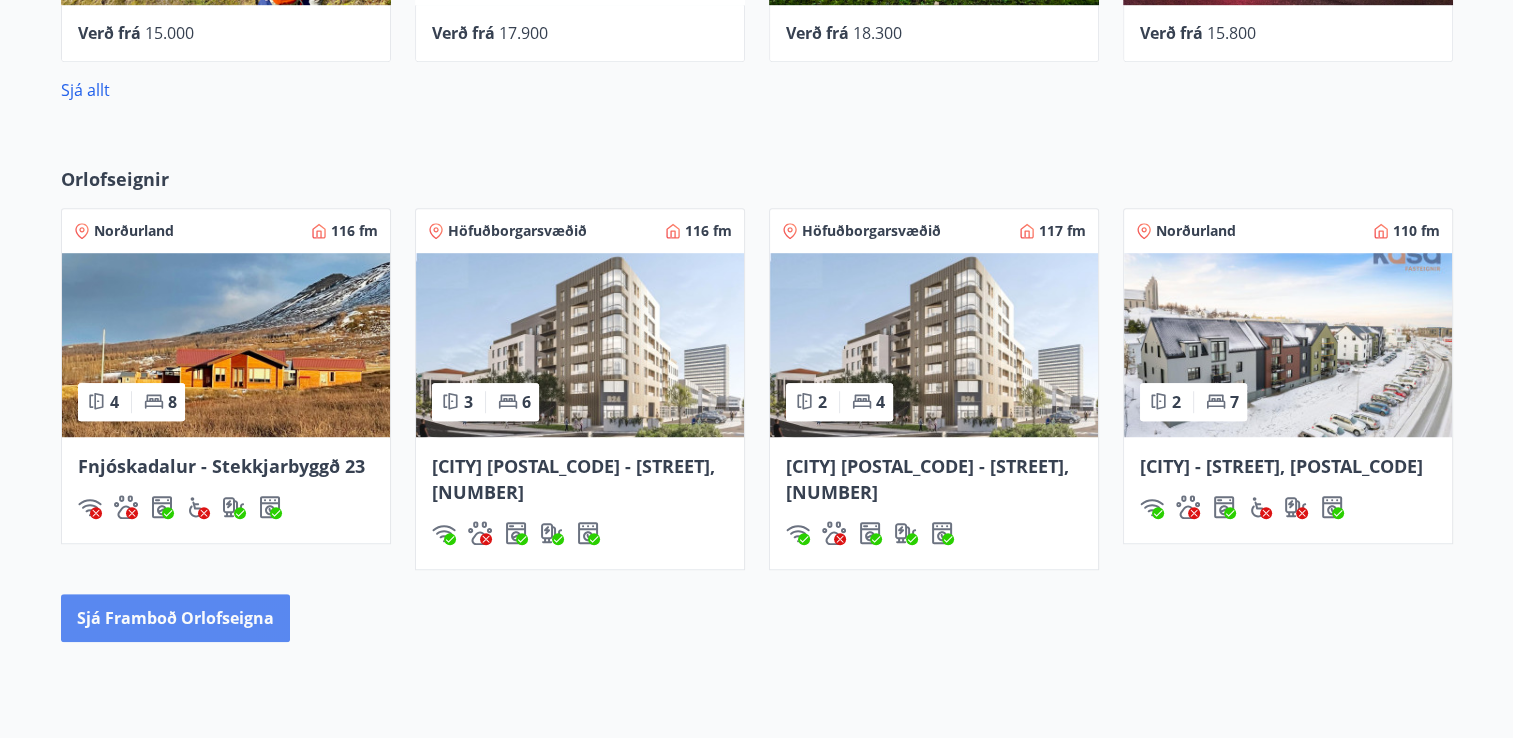 click on "Sjá framboð orlofseigna" at bounding box center (175, 618) 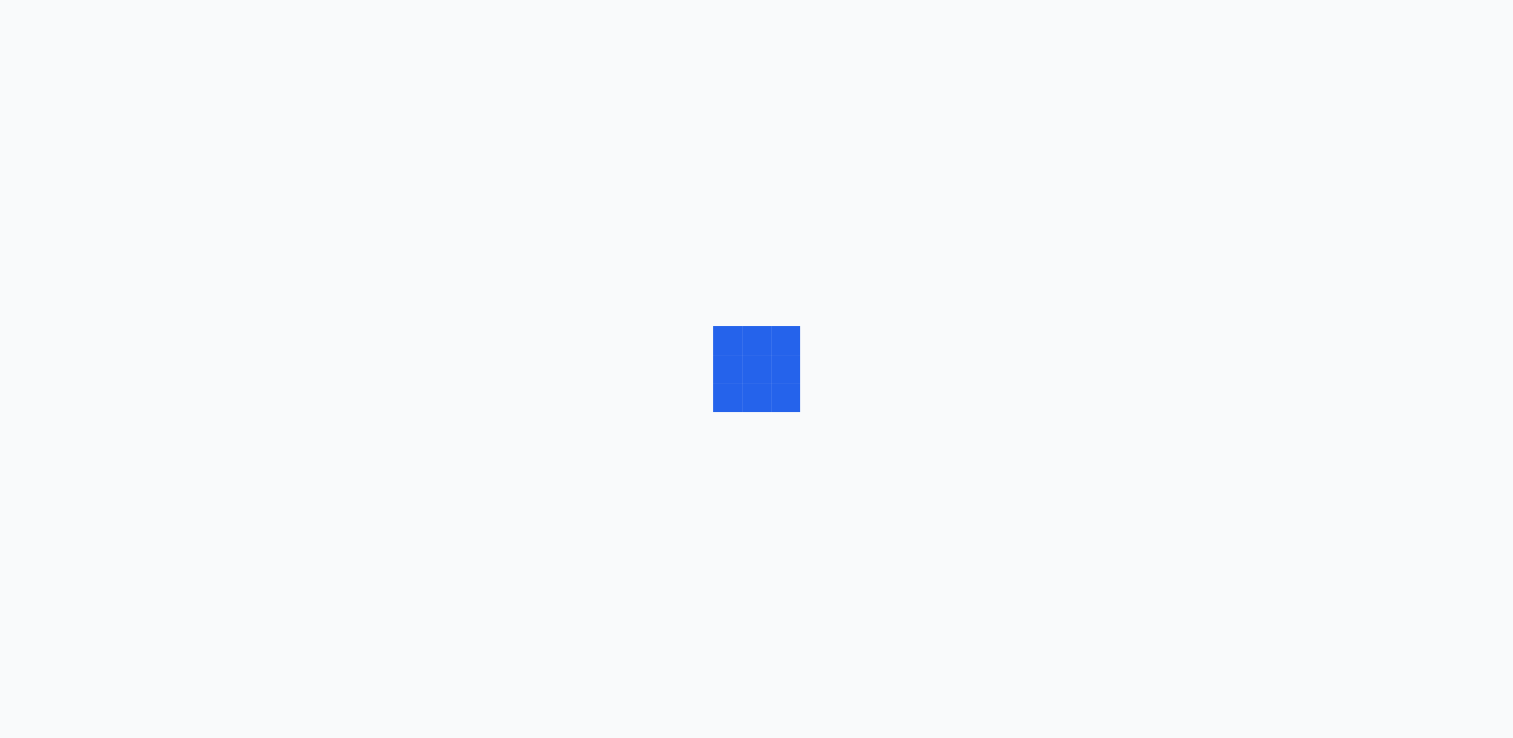 scroll, scrollTop: 0, scrollLeft: 0, axis: both 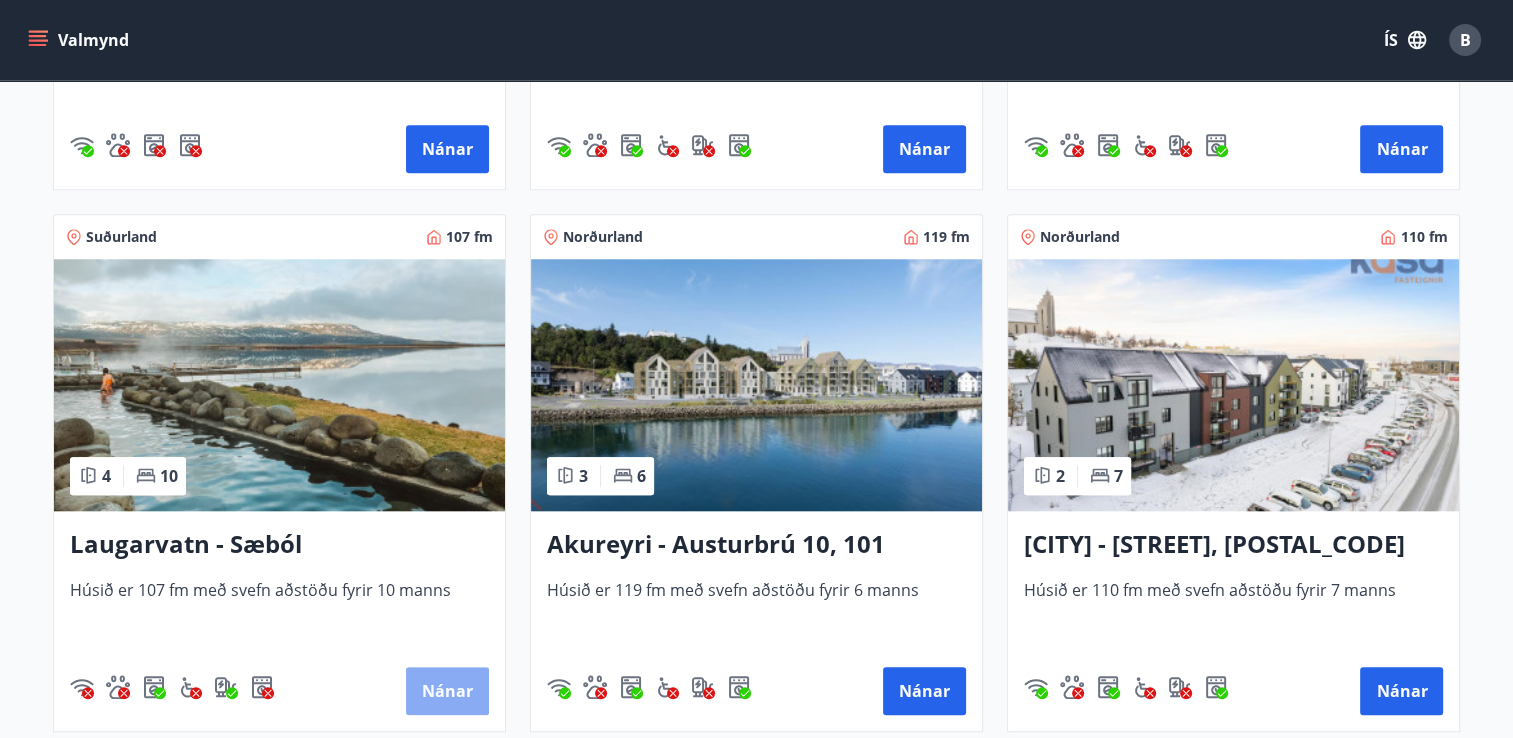 click on "Nánar" at bounding box center [447, 691] 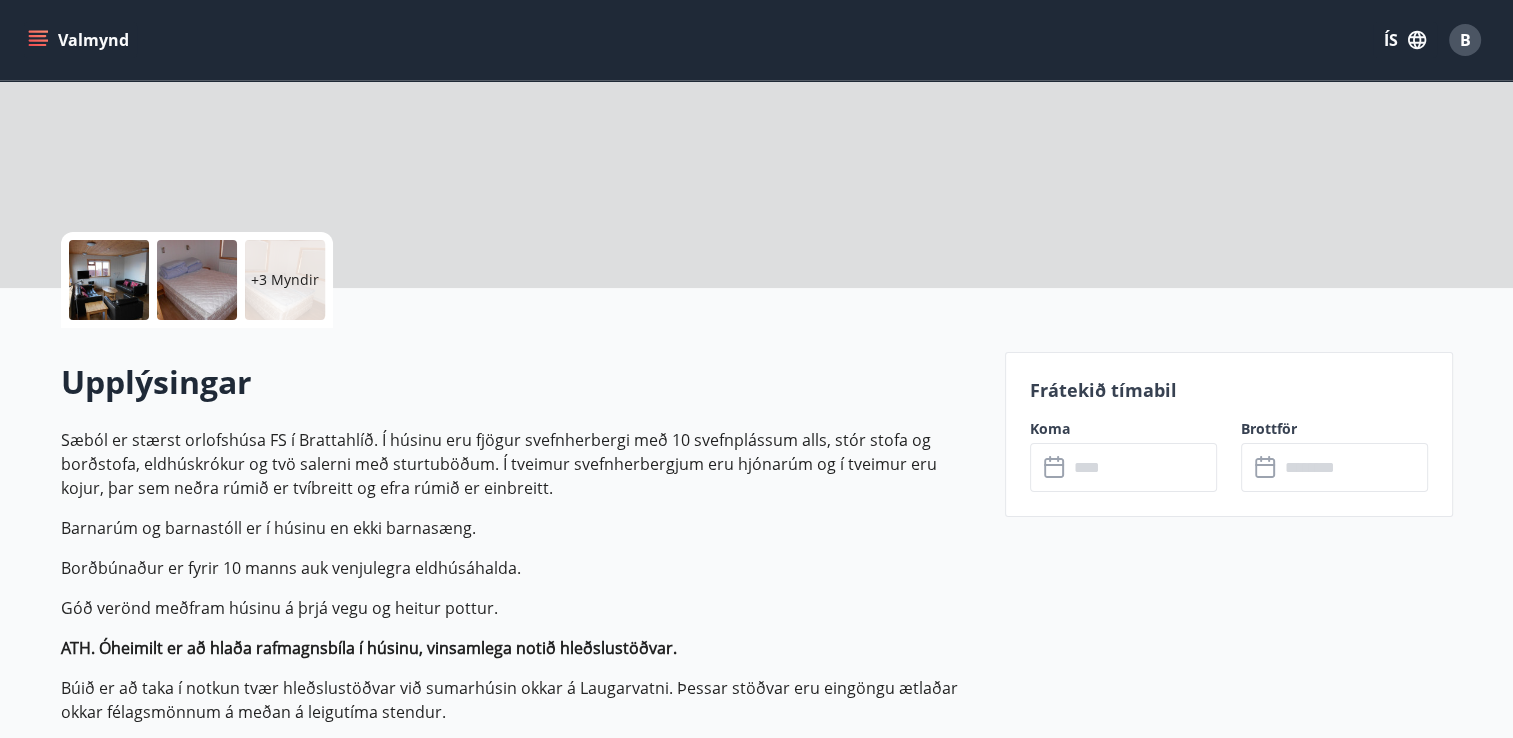 scroll, scrollTop: 0, scrollLeft: 0, axis: both 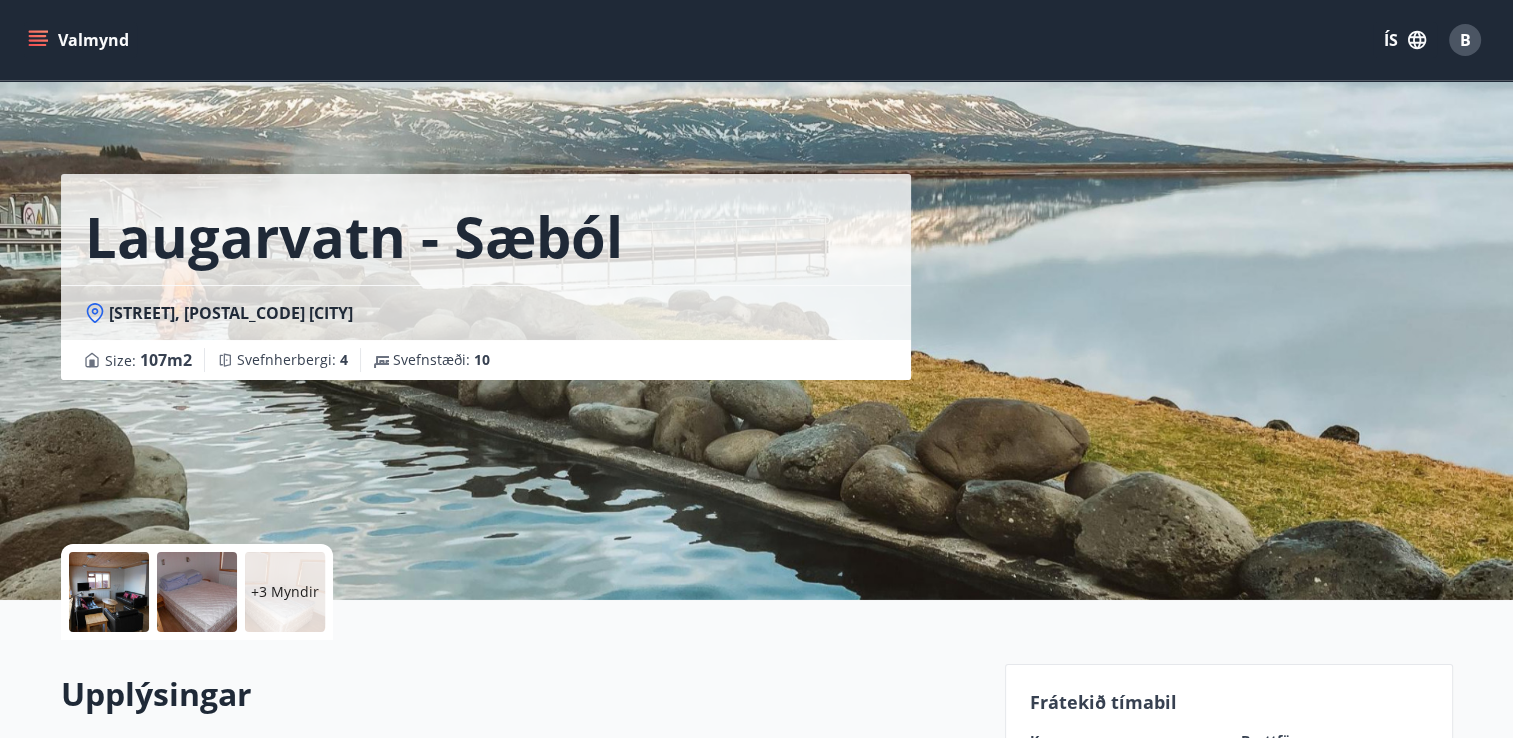 click on "+3 Myndir" at bounding box center (285, 592) 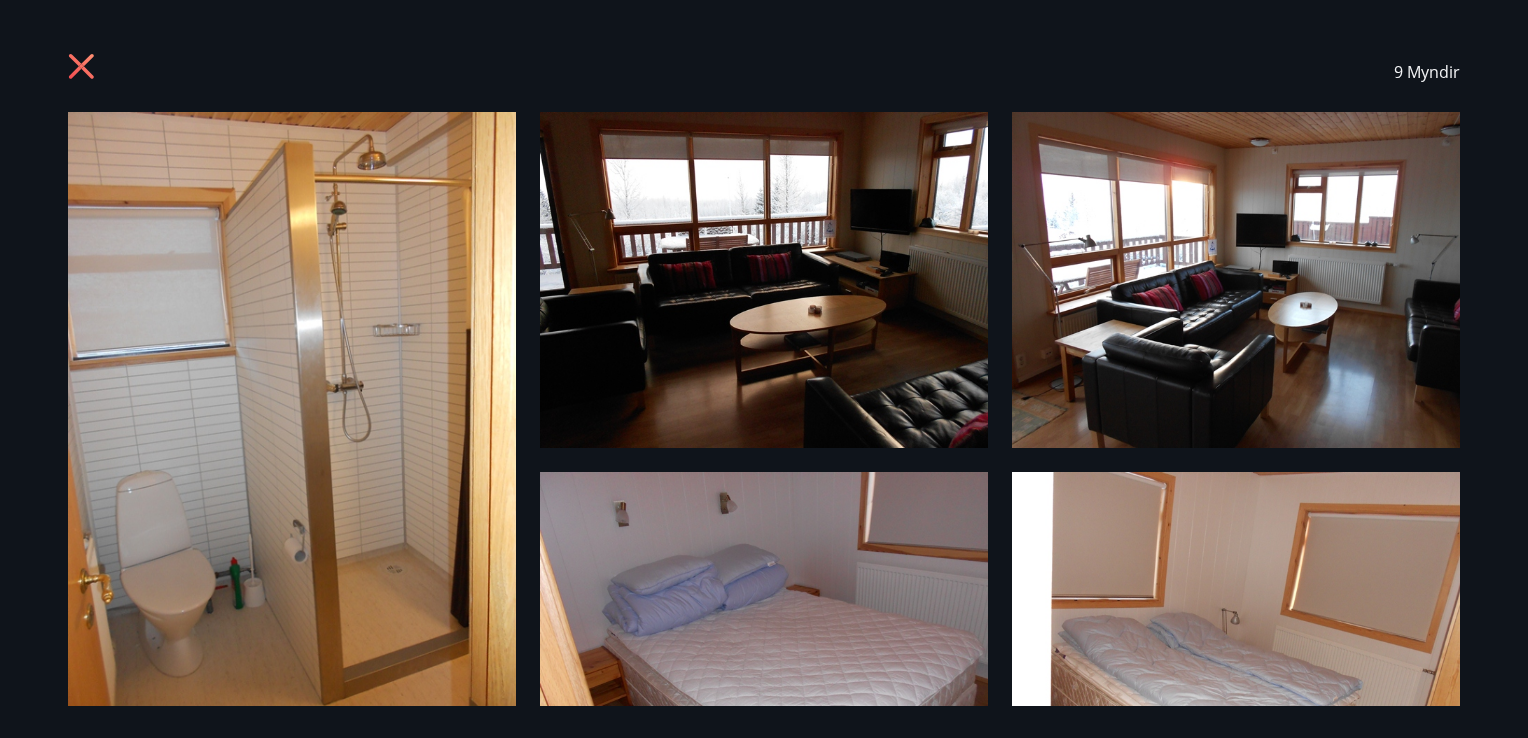 click 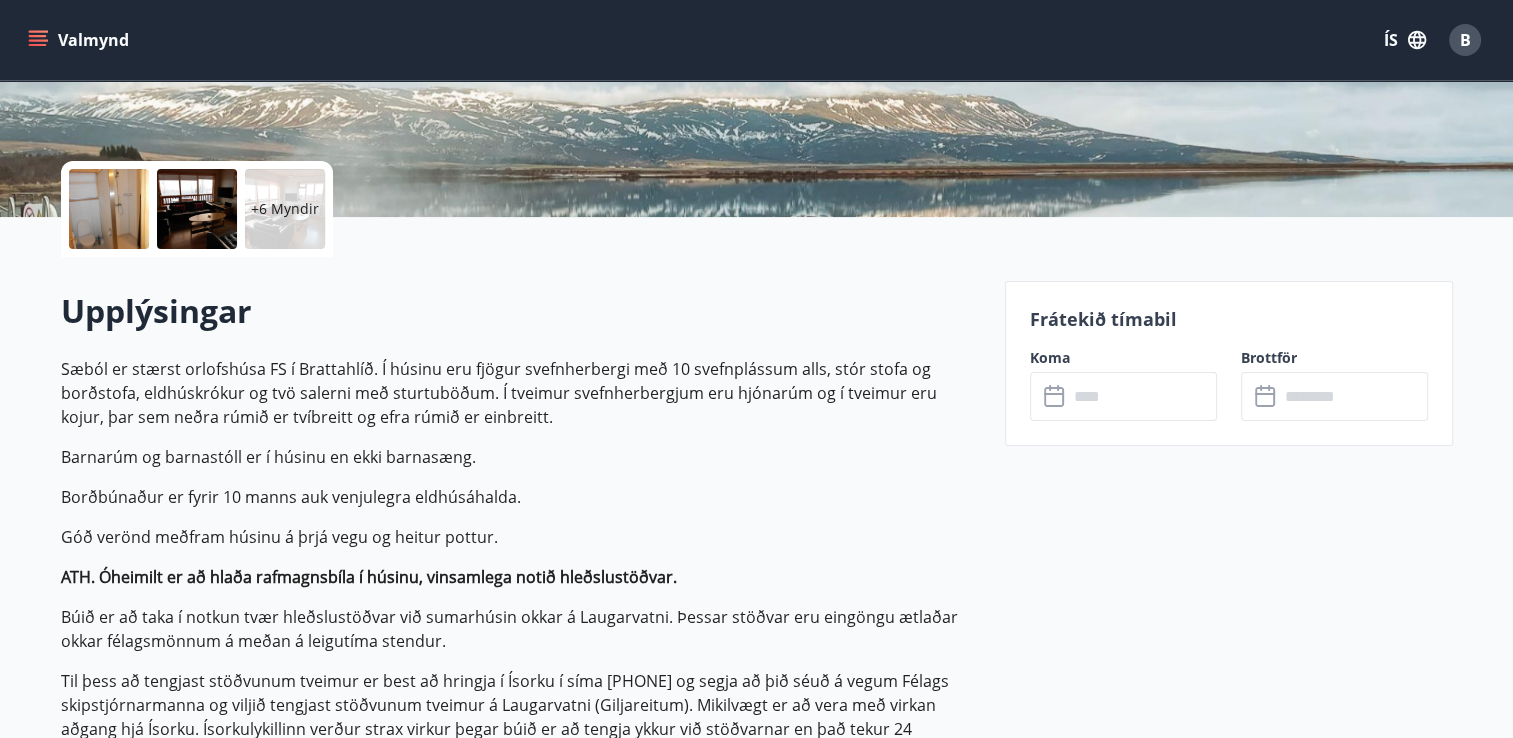 scroll, scrollTop: 0, scrollLeft: 0, axis: both 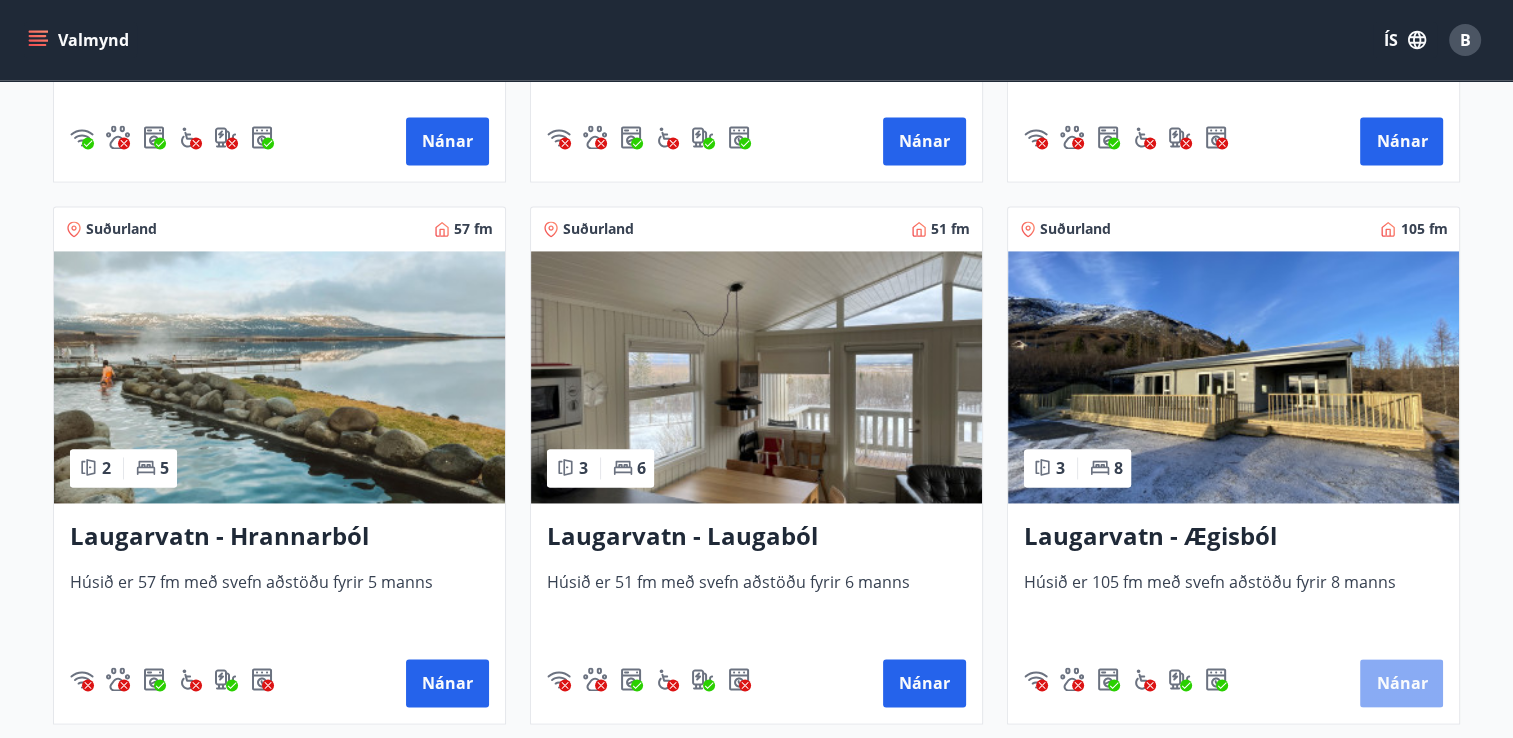 click on "Nánar" at bounding box center (1401, 683) 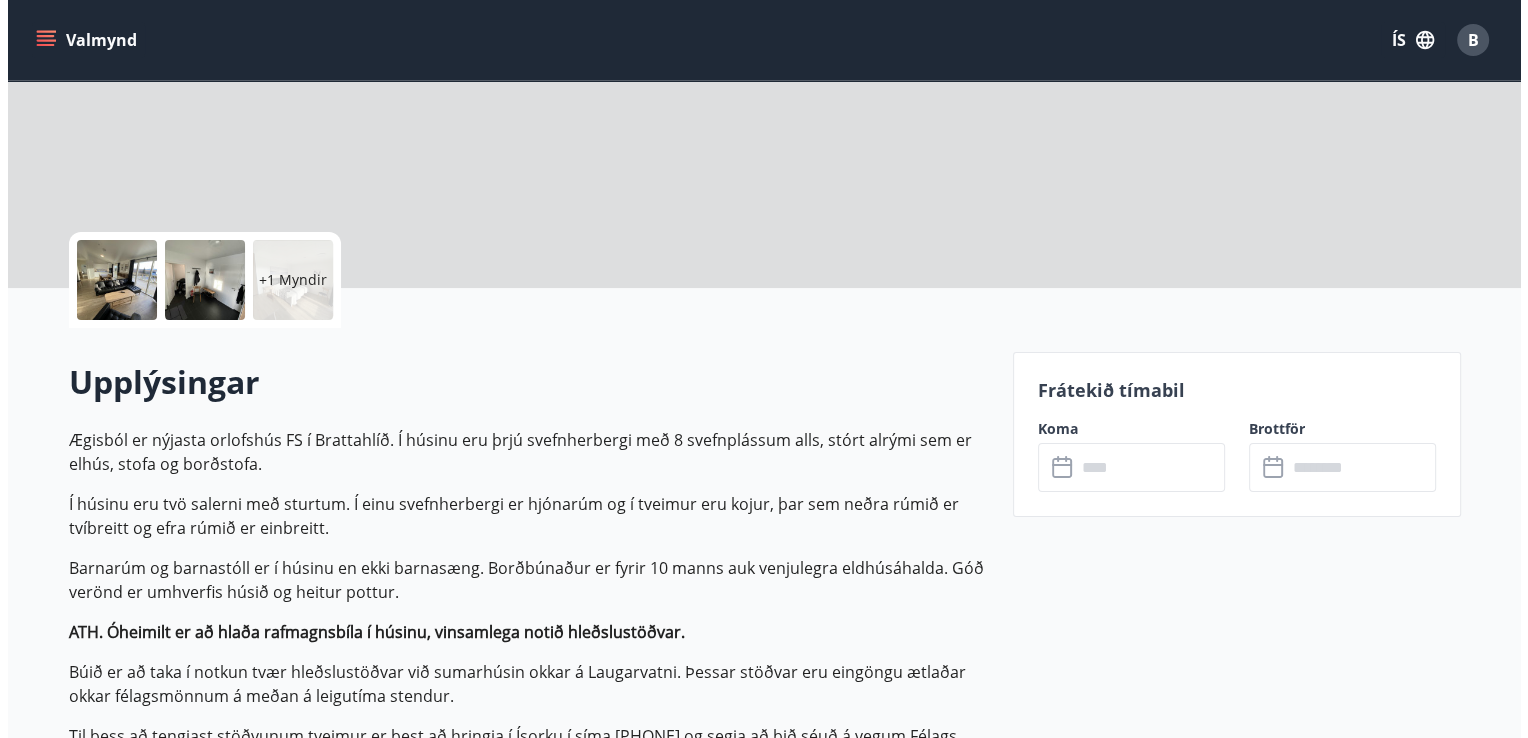 scroll, scrollTop: 0, scrollLeft: 0, axis: both 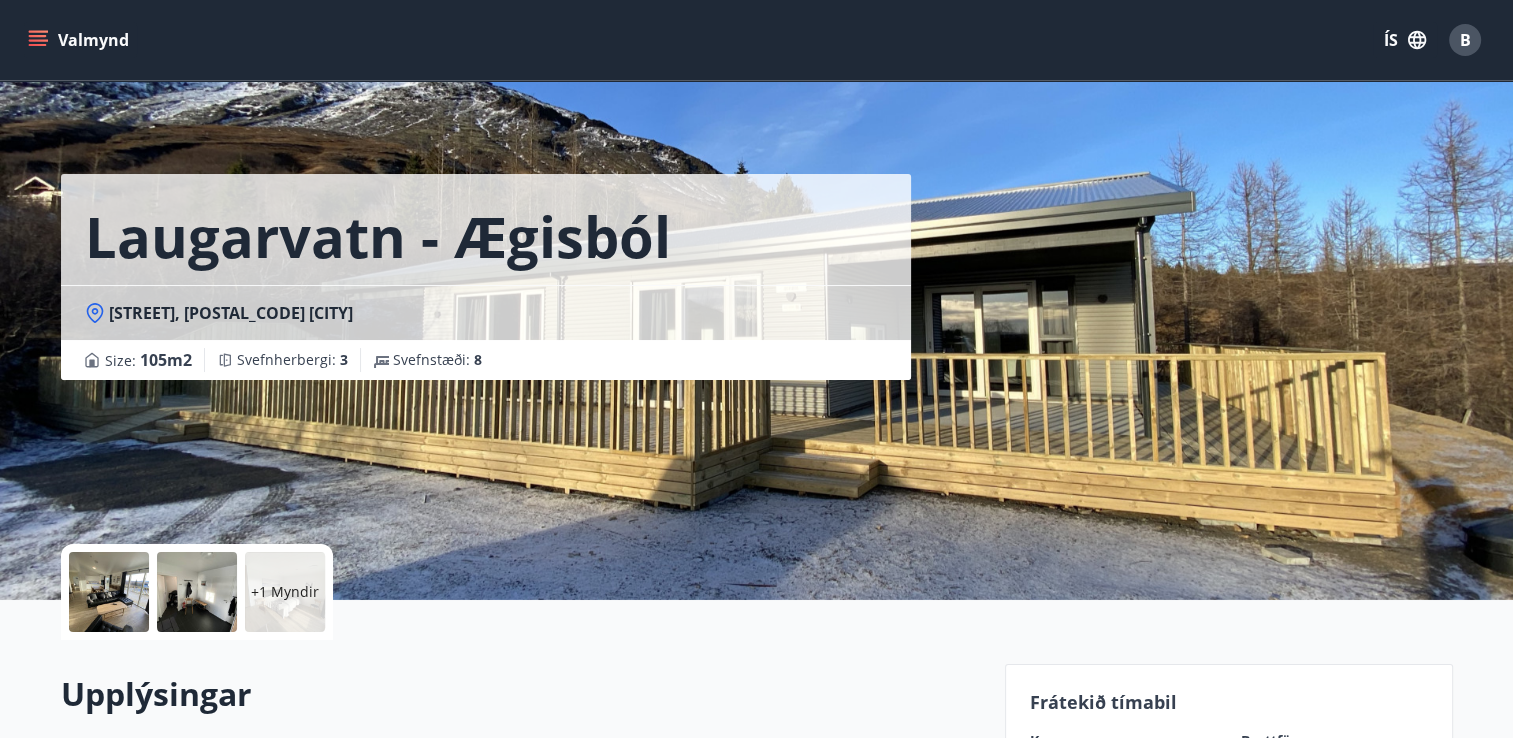 click on "+1 Myndir" at bounding box center (285, 592) 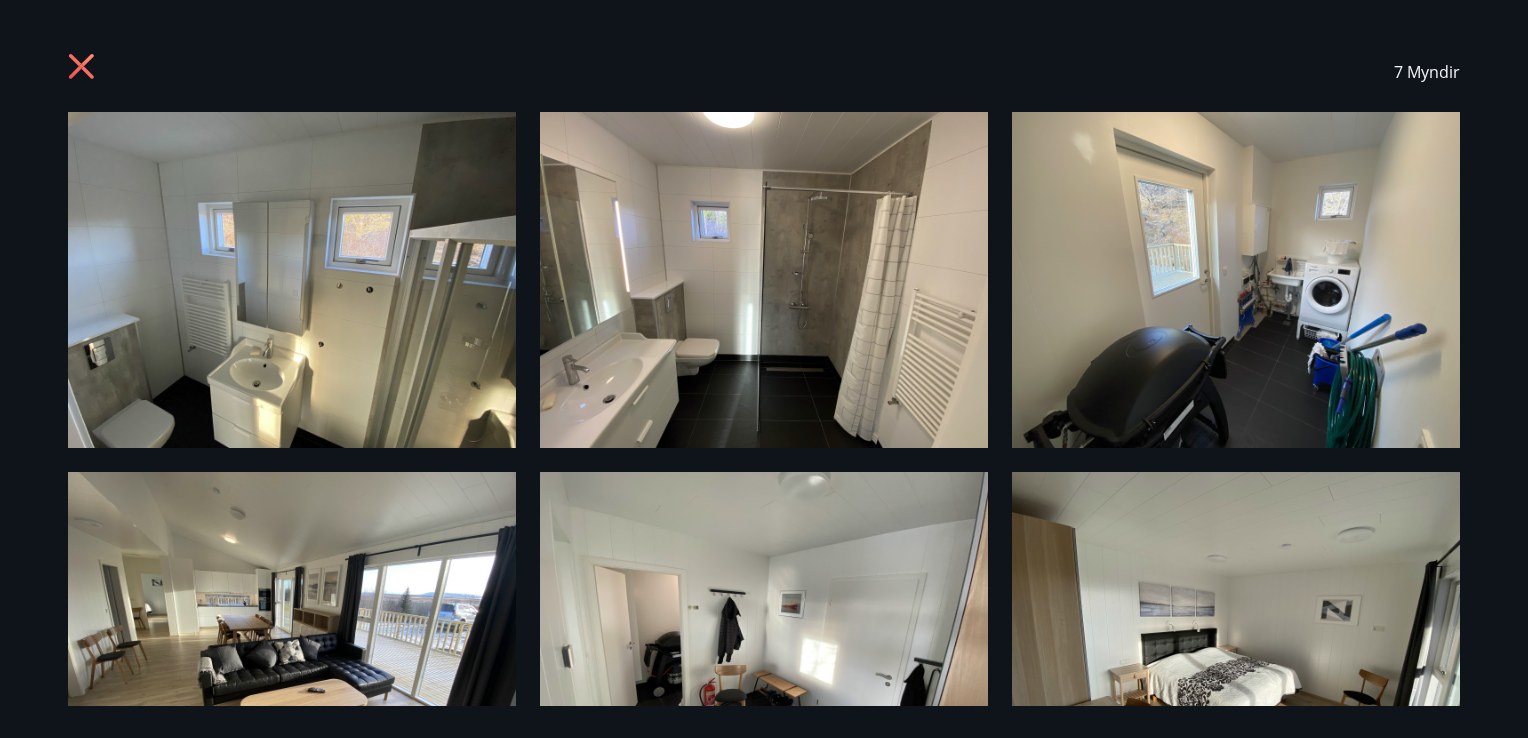 click at bounding box center [1236, 280] 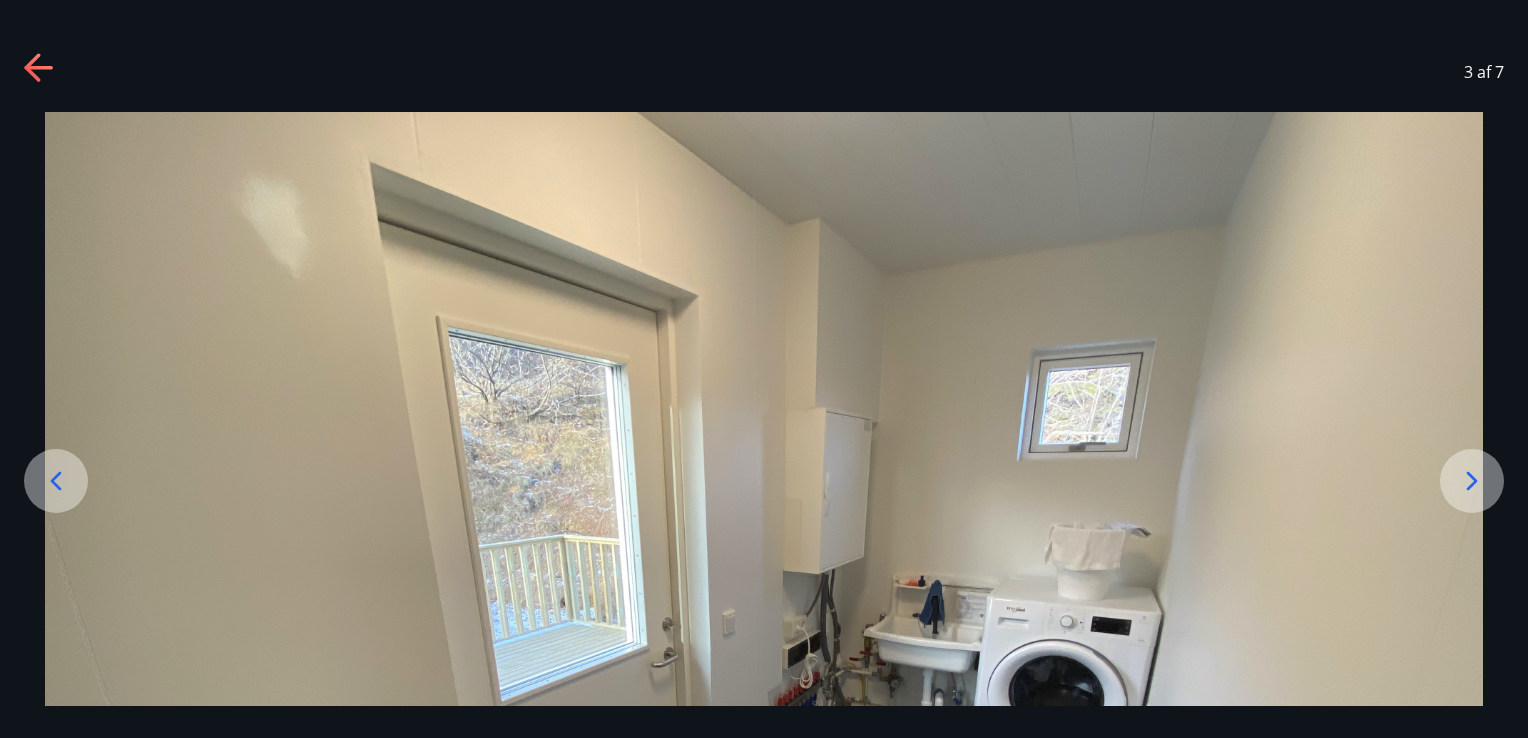 click 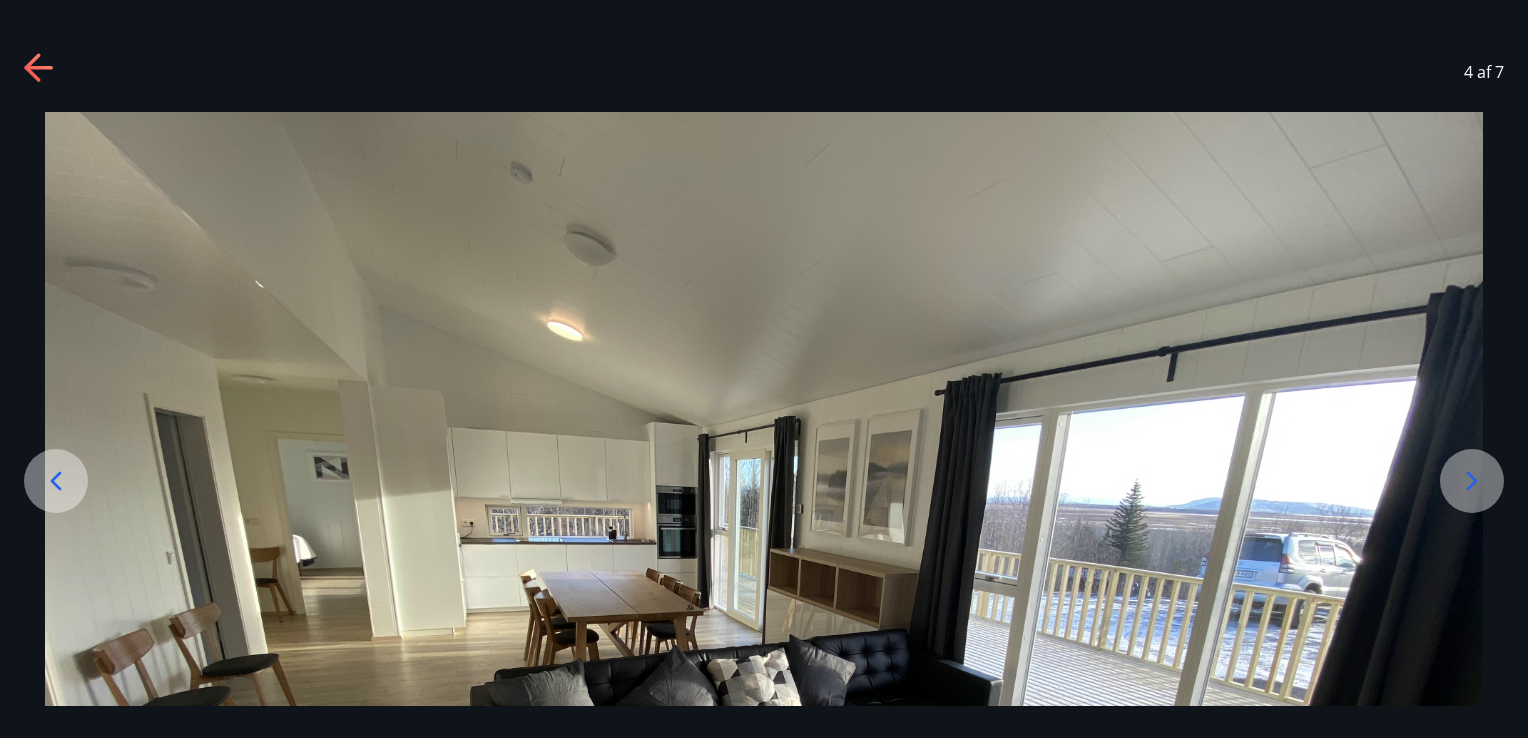 click 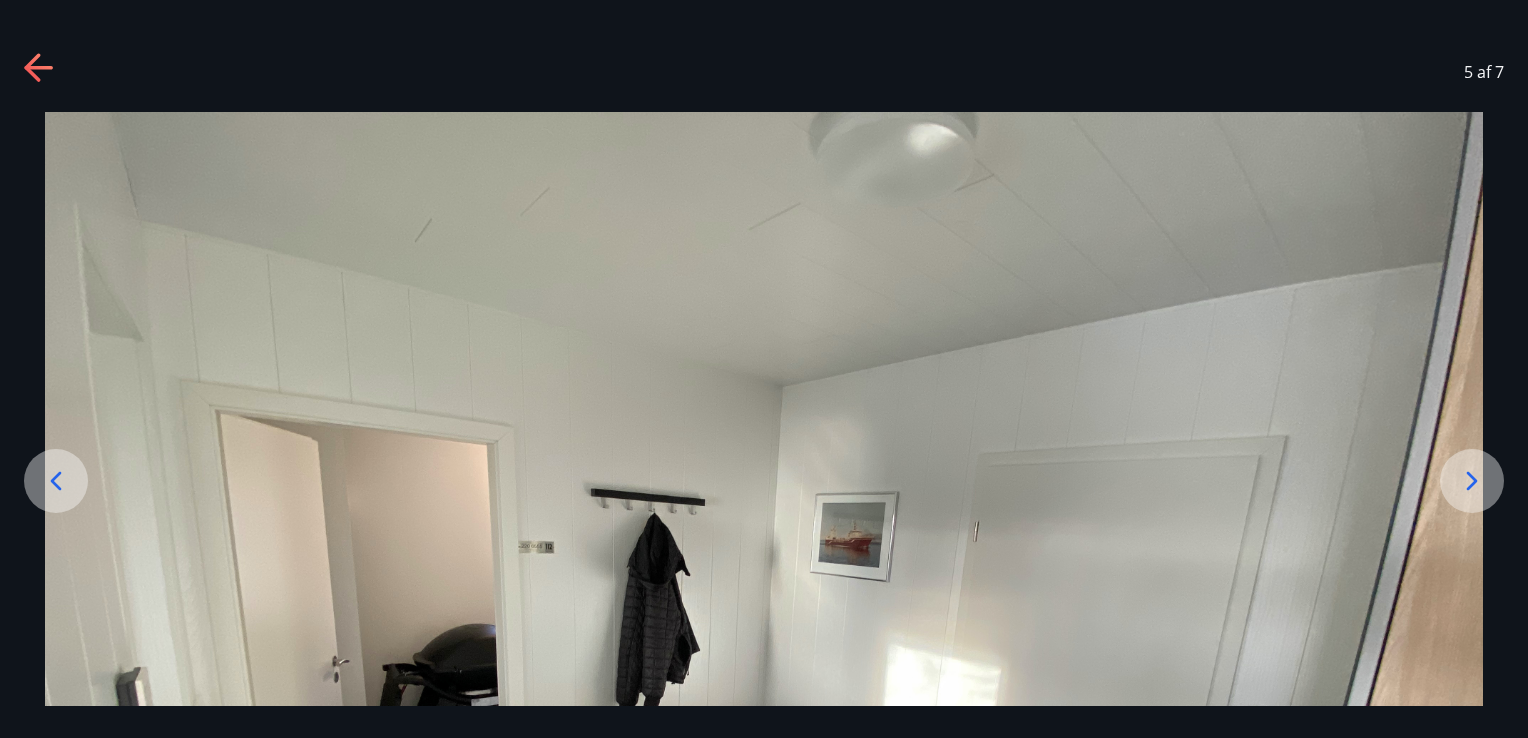 click 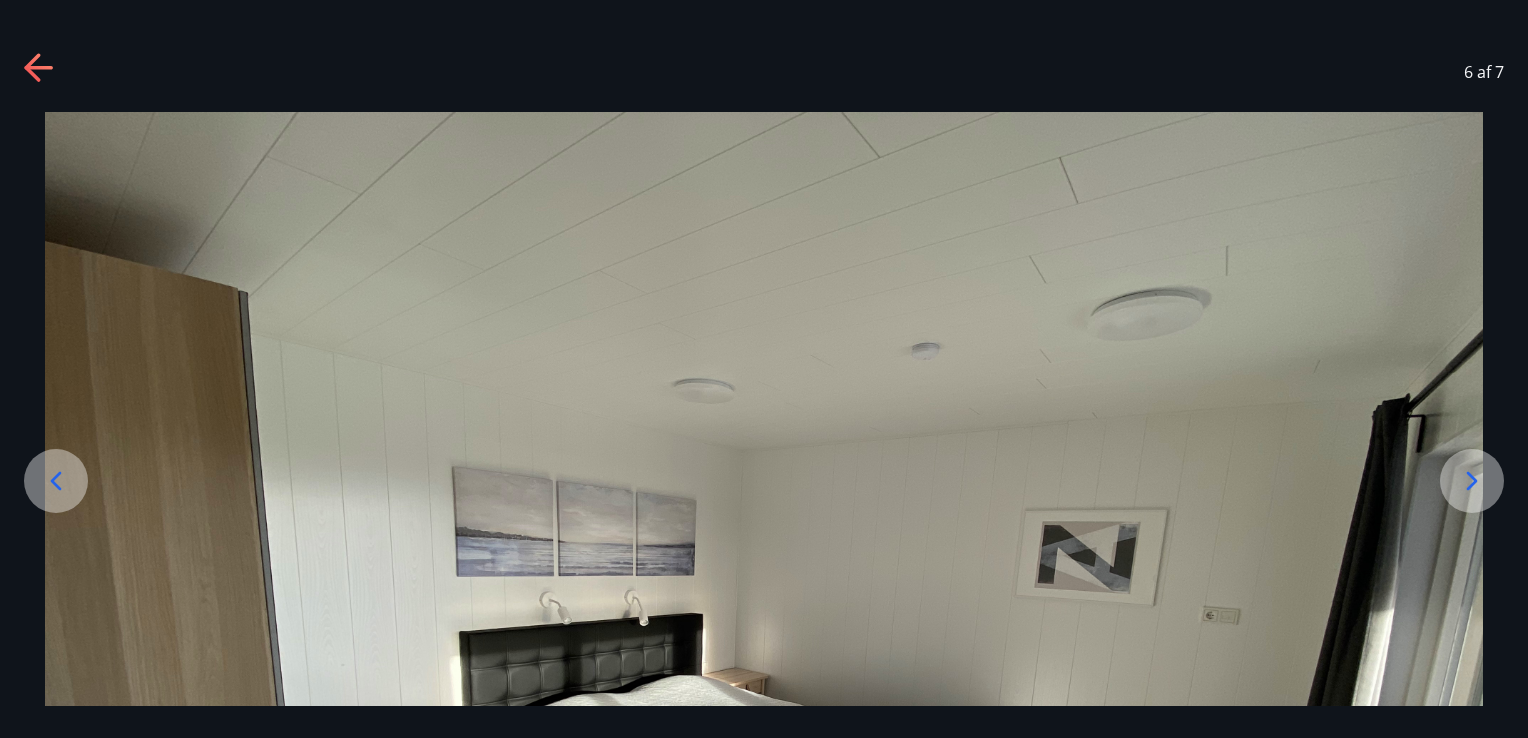 drag, startPoint x: 1504, startPoint y: 336, endPoint x: 1500, endPoint y: 230, distance: 106.07545 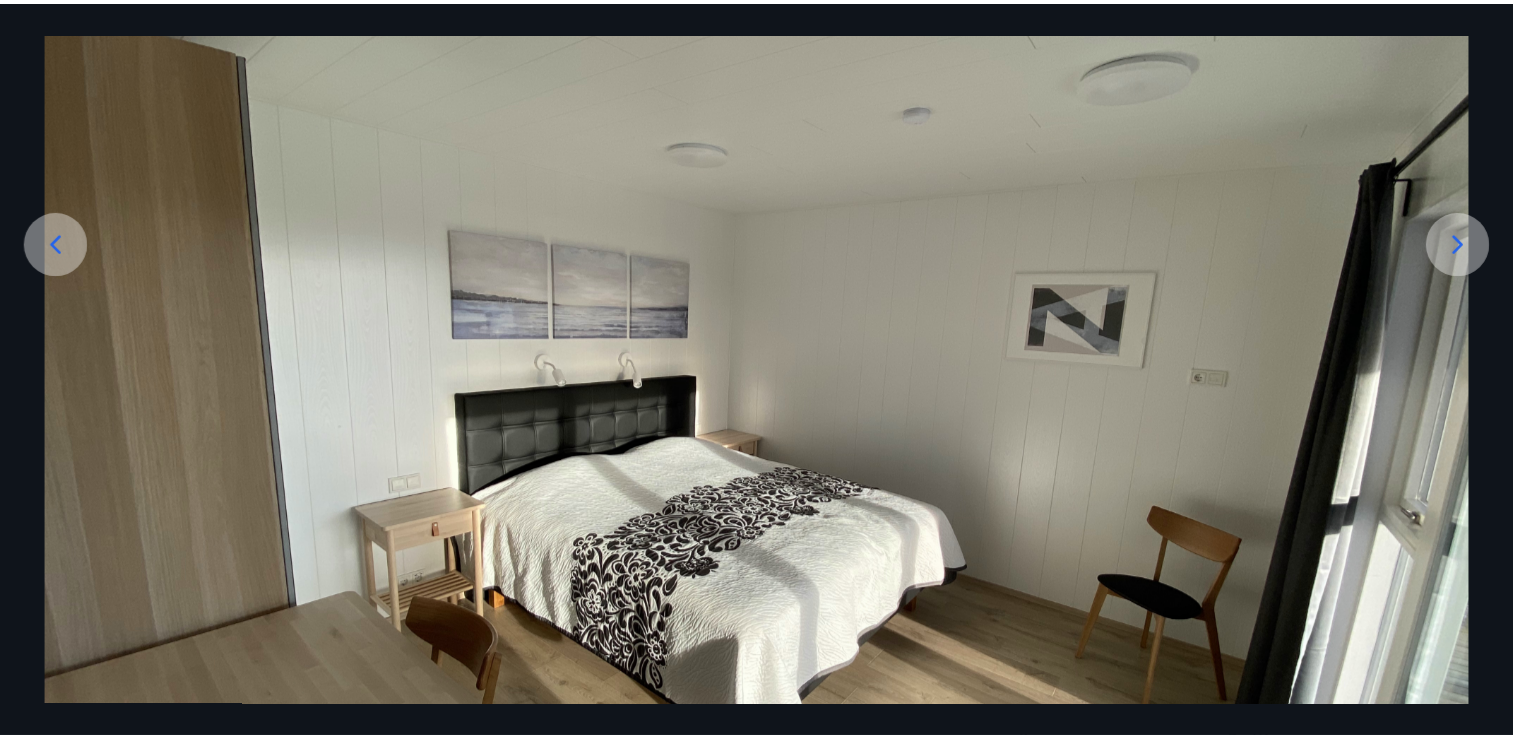 scroll, scrollTop: 240, scrollLeft: 0, axis: vertical 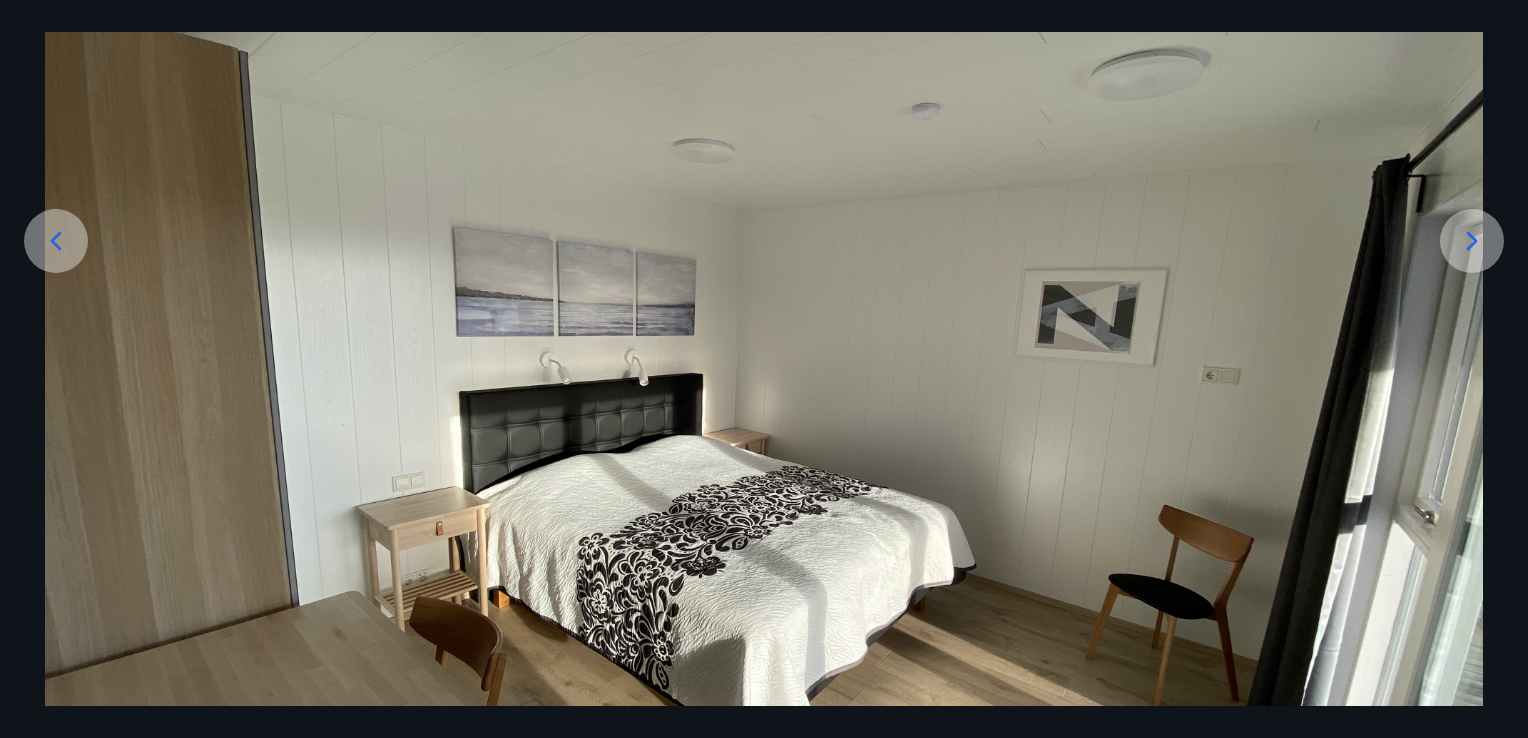 click 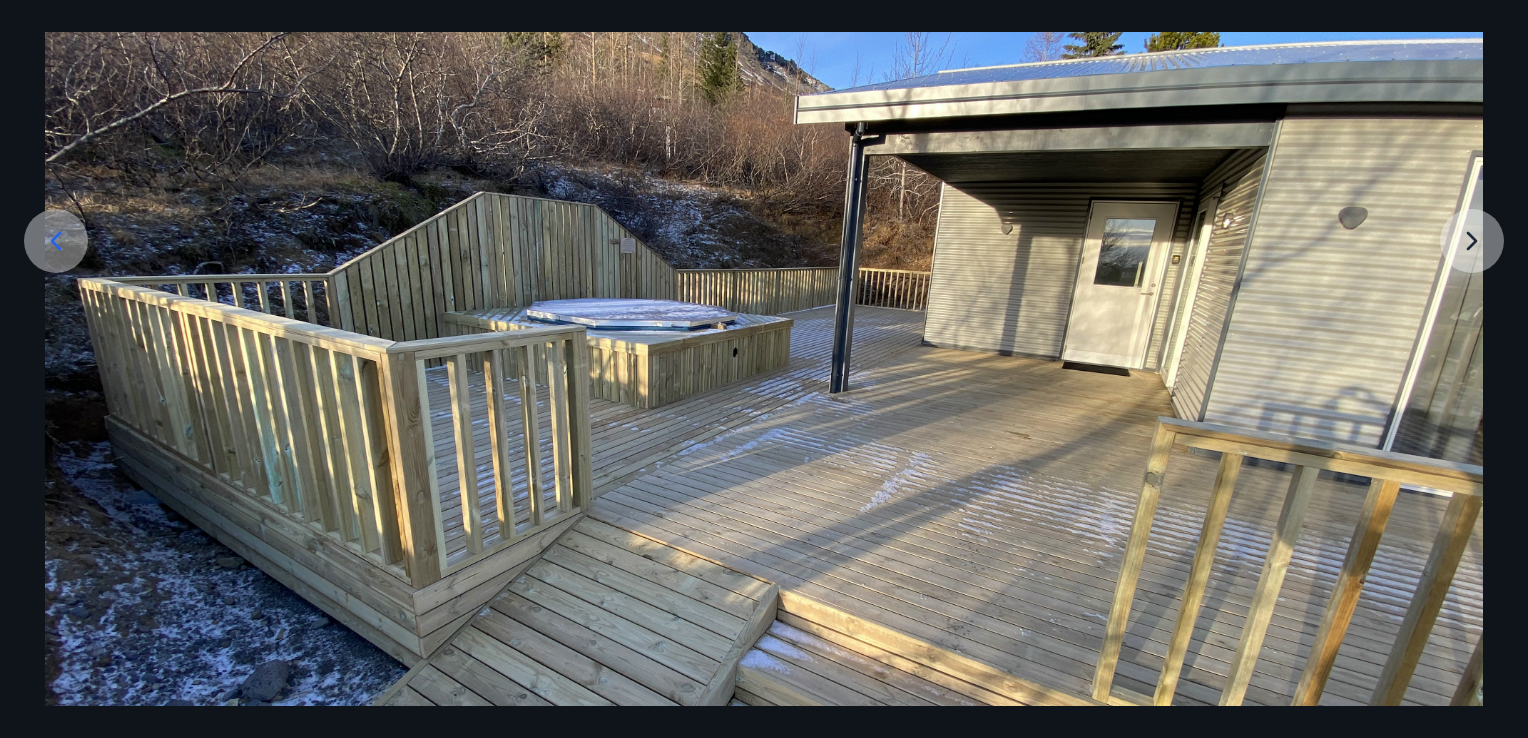 click at bounding box center (764, 411) 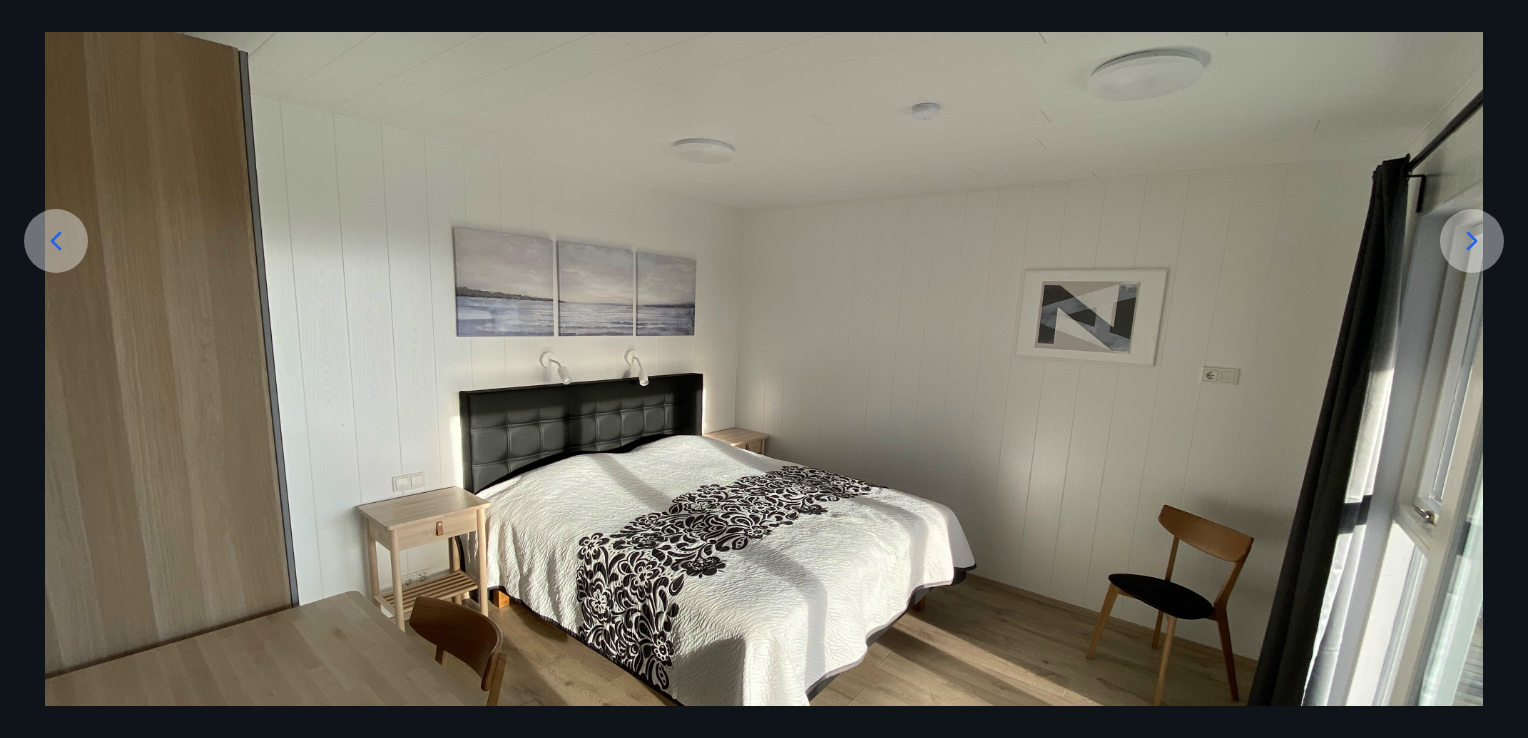 click 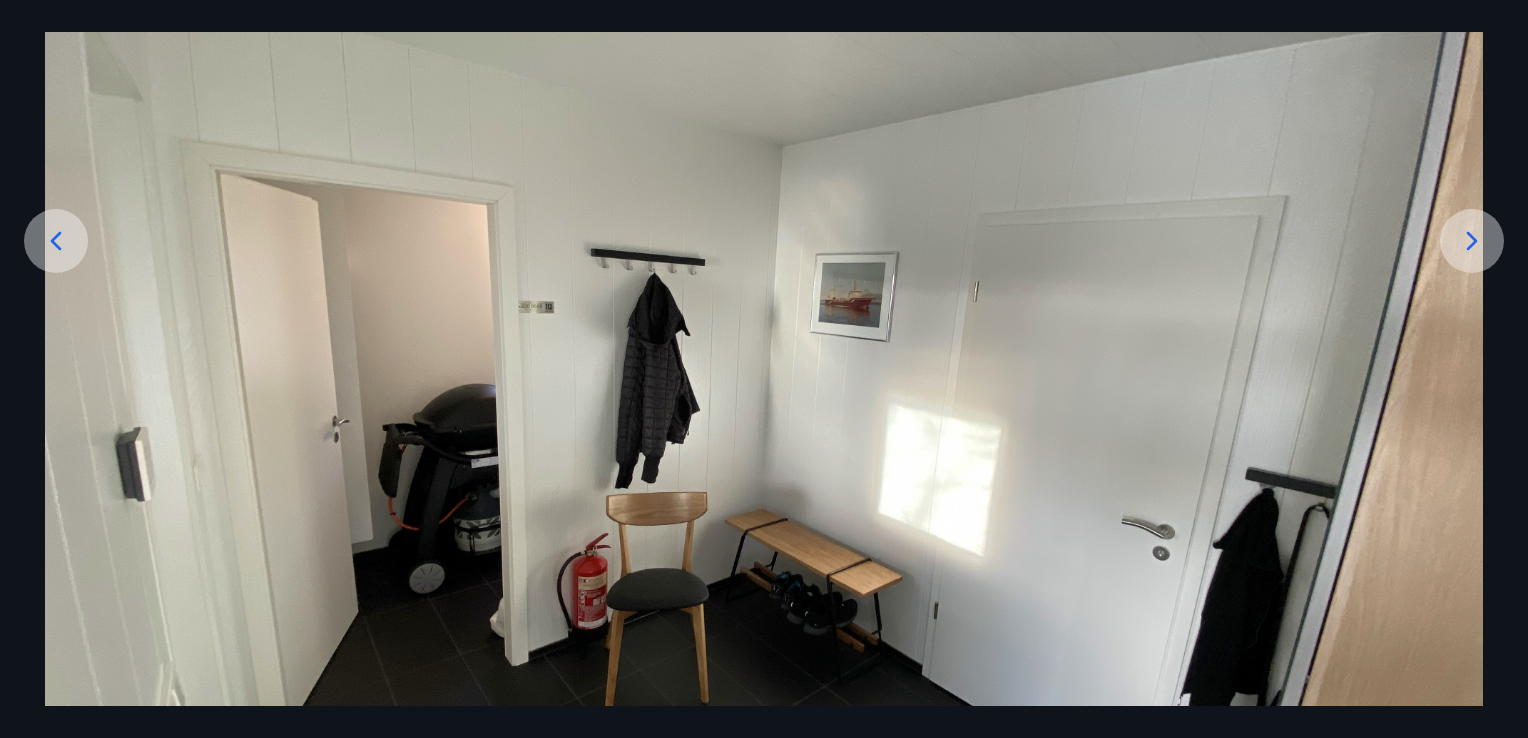 click 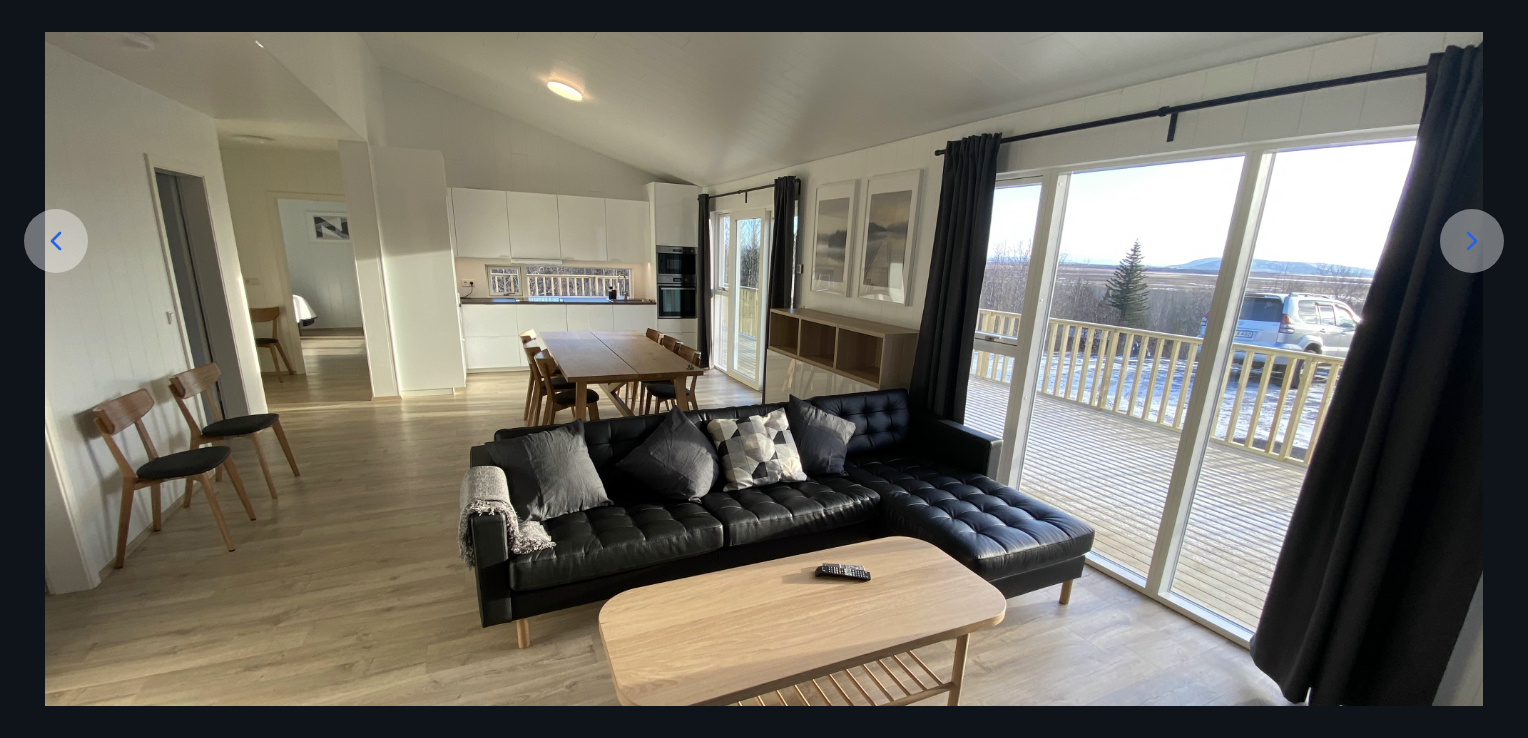 click 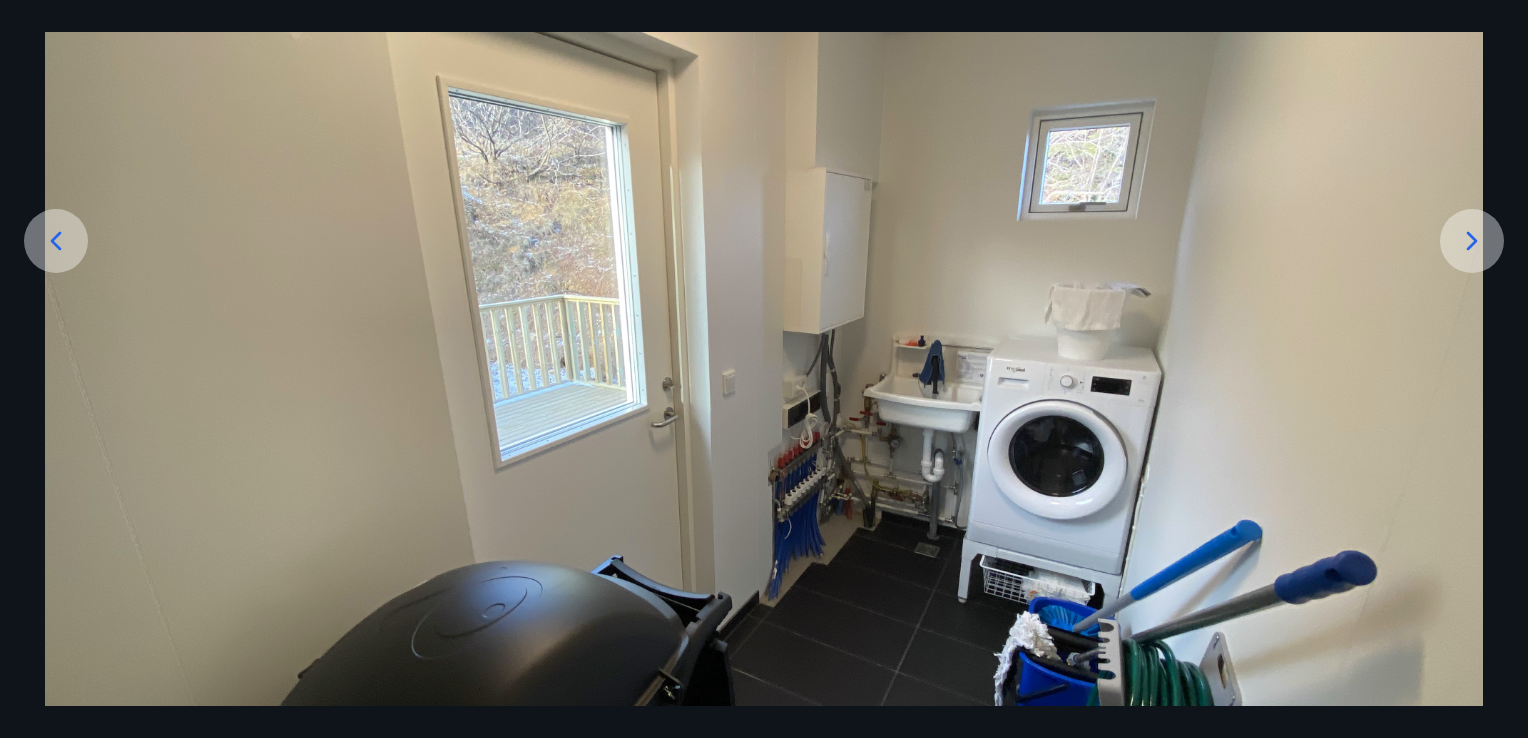 click 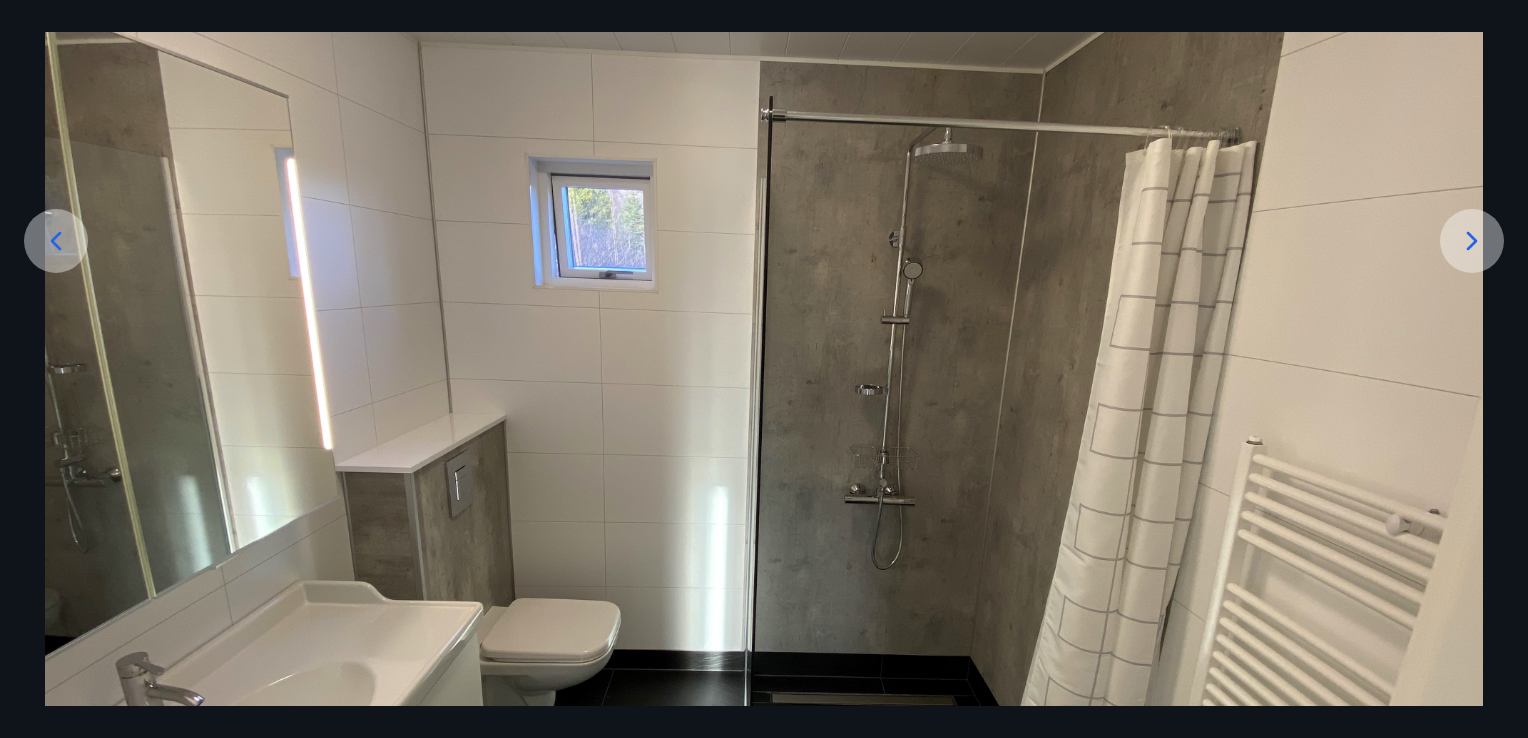 click 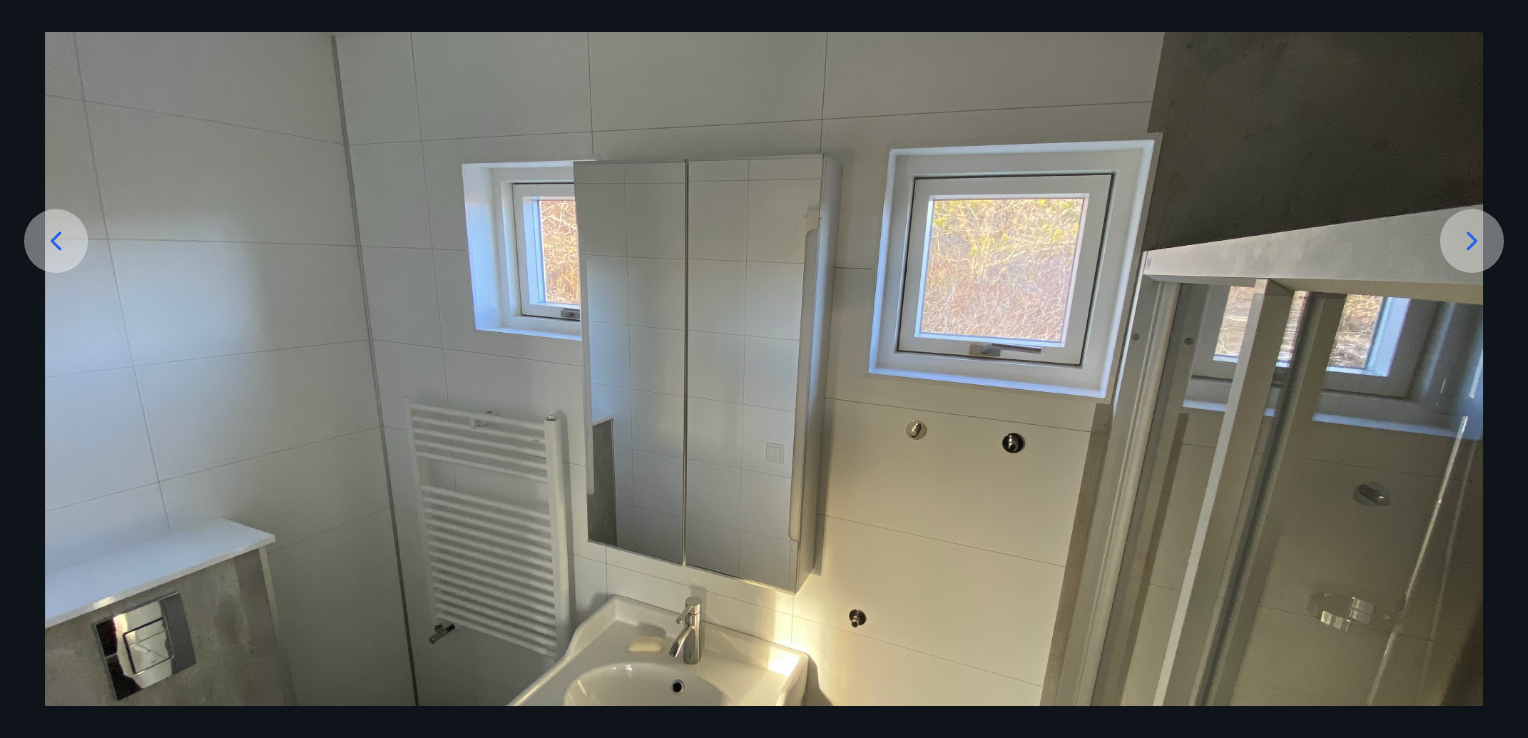 click 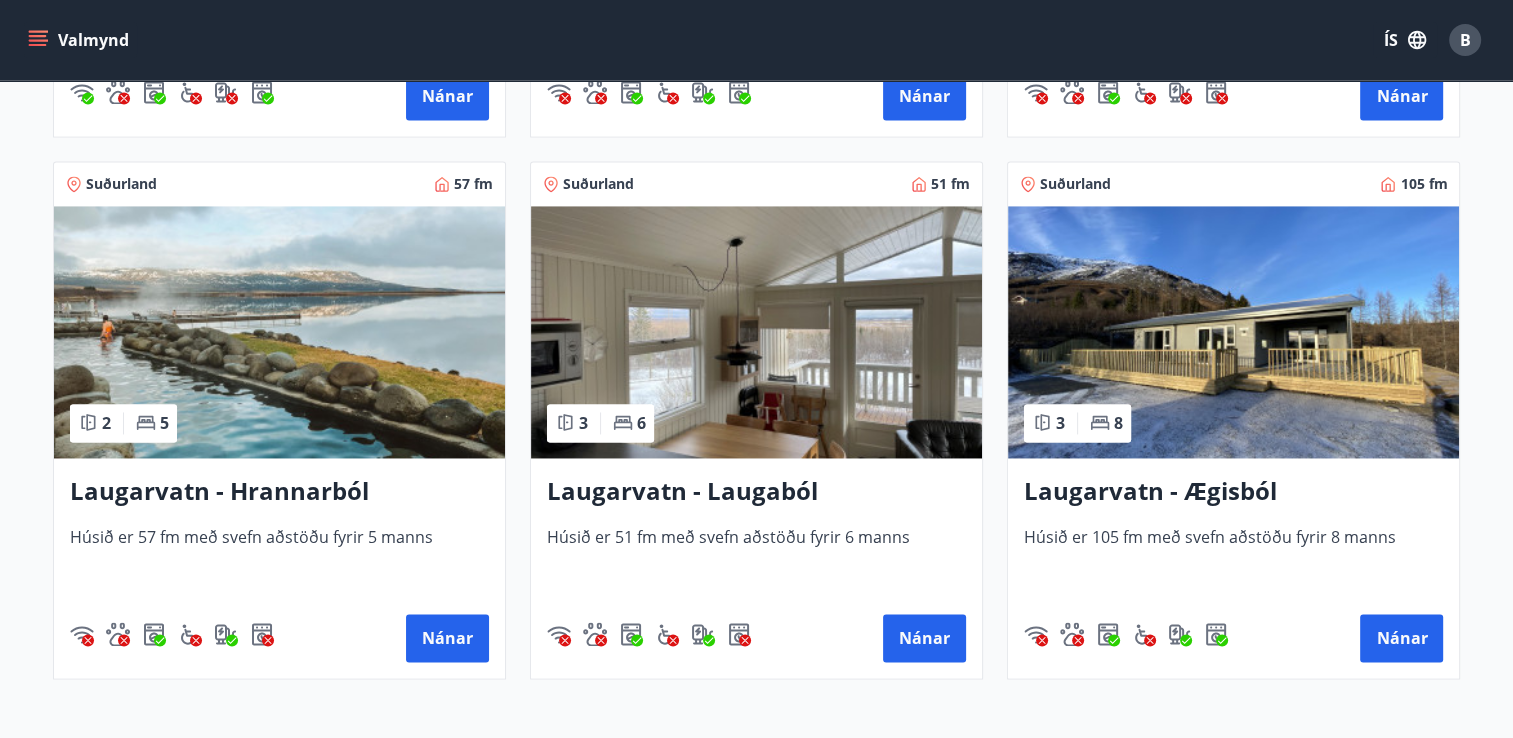 scroll, scrollTop: 3045, scrollLeft: 0, axis: vertical 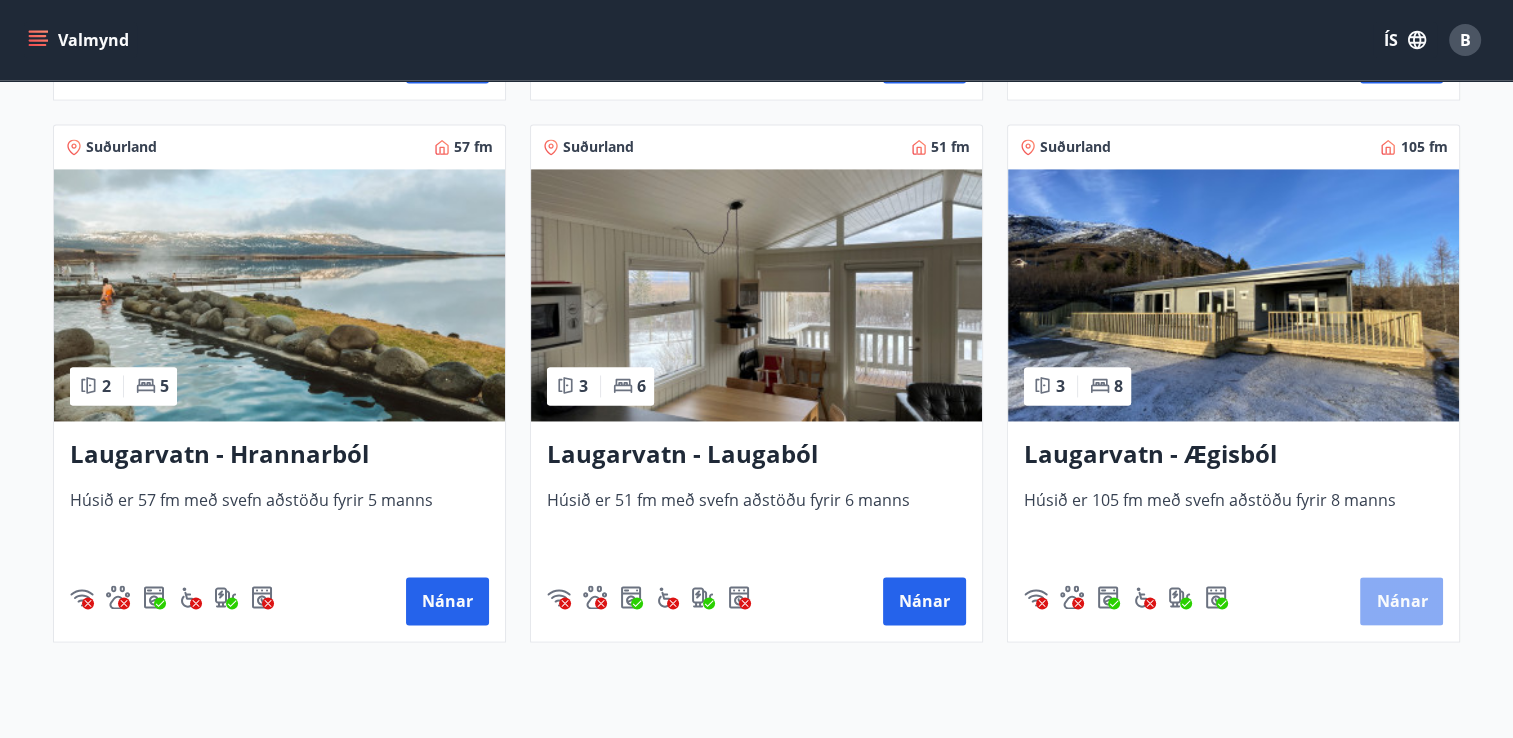 click on "Nánar" at bounding box center [1401, 601] 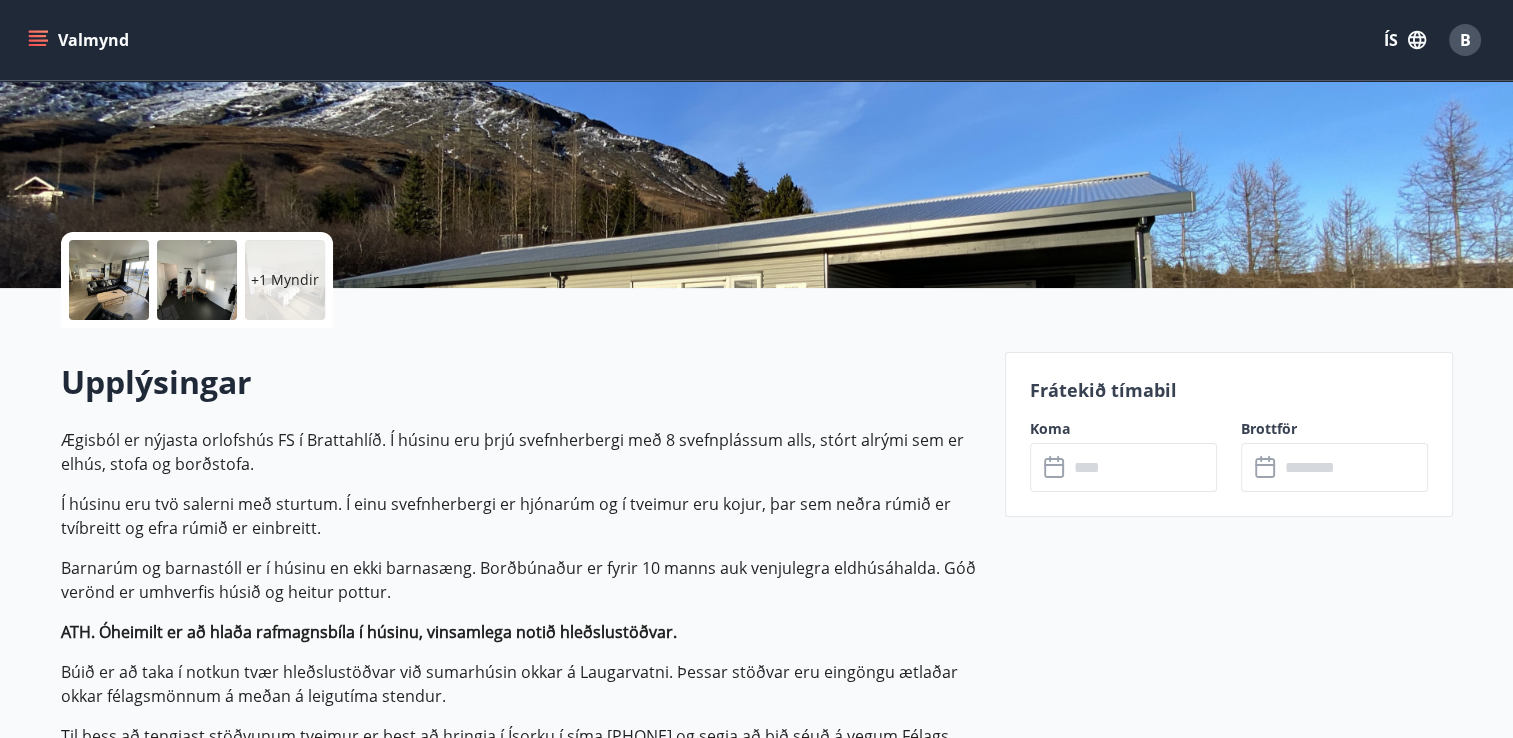 scroll, scrollTop: 0, scrollLeft: 0, axis: both 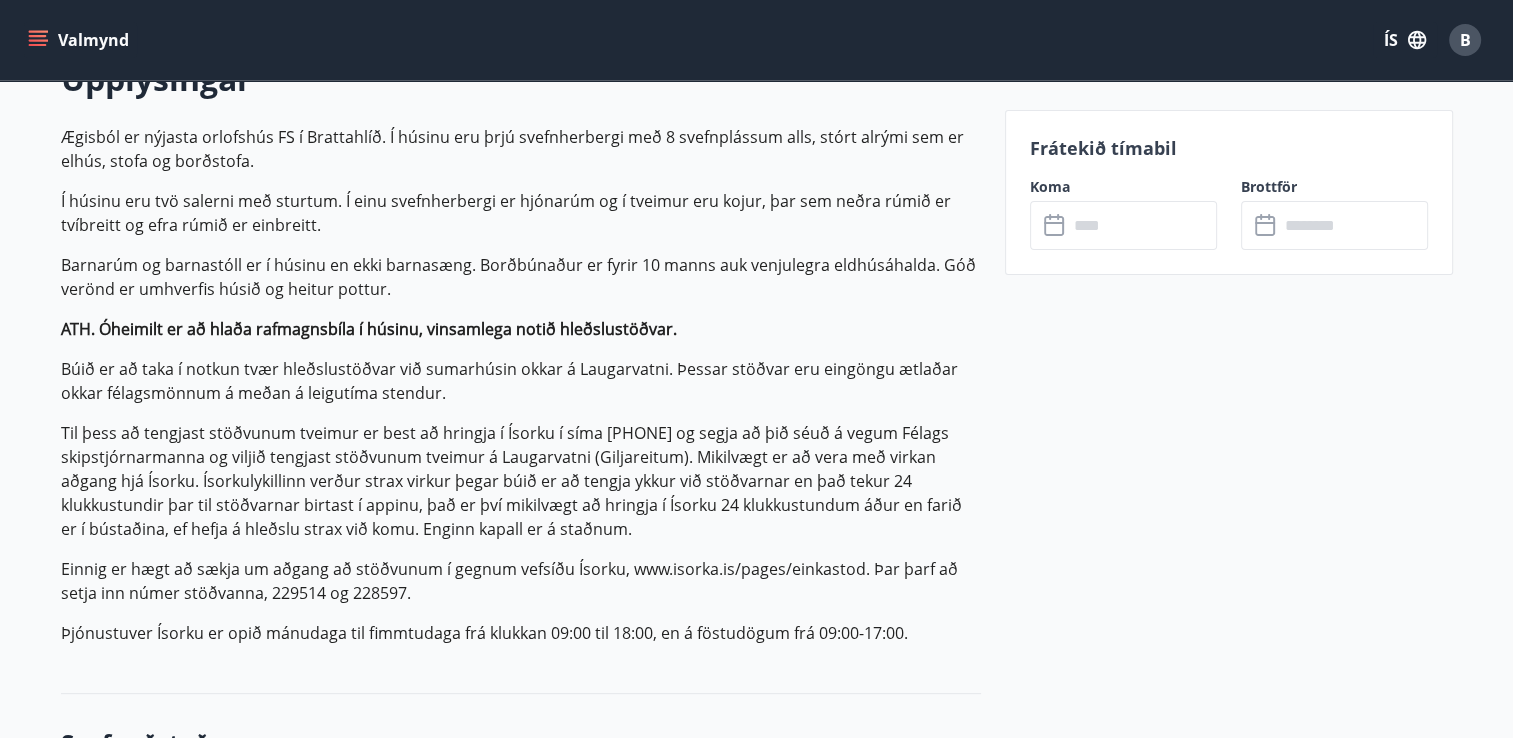 click at bounding box center [1142, 225] 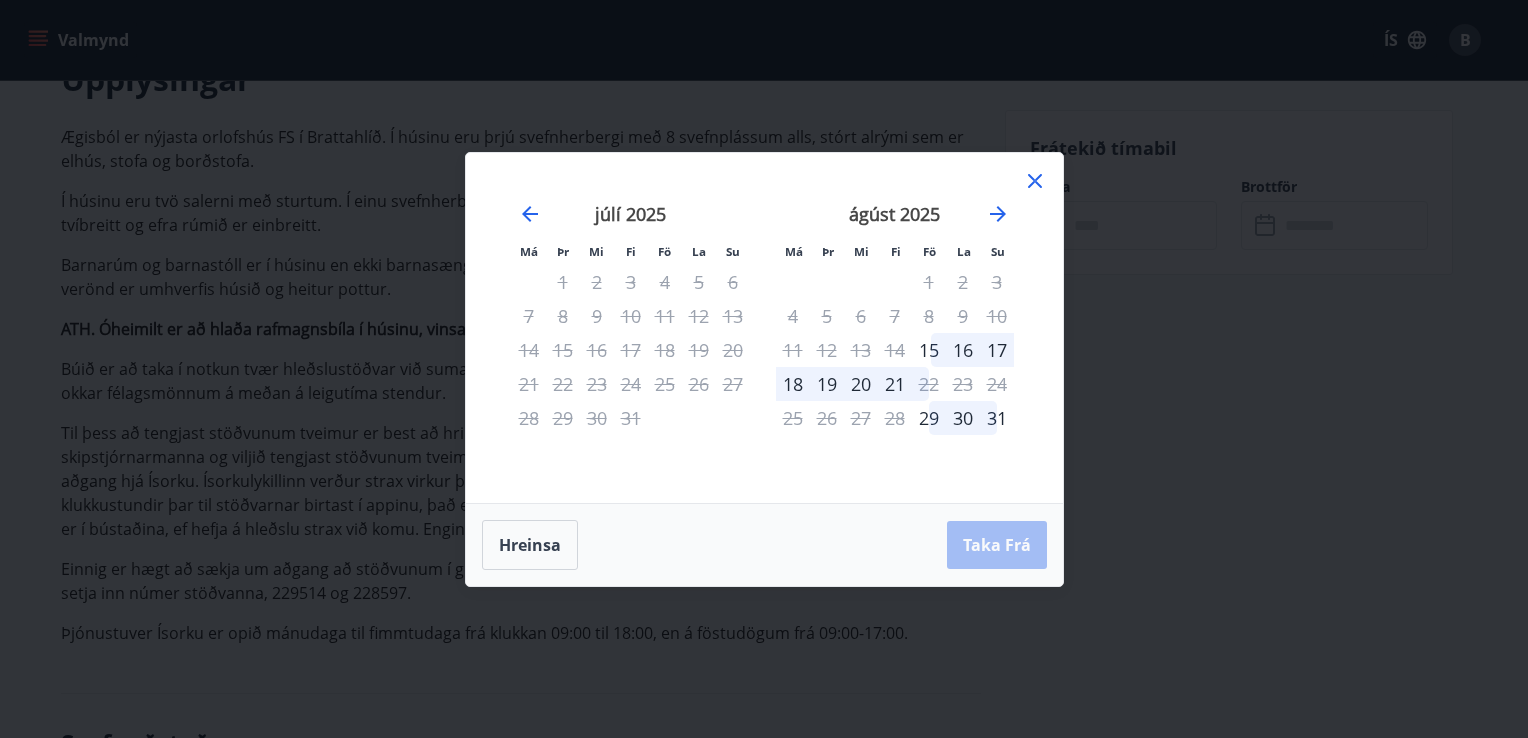 click 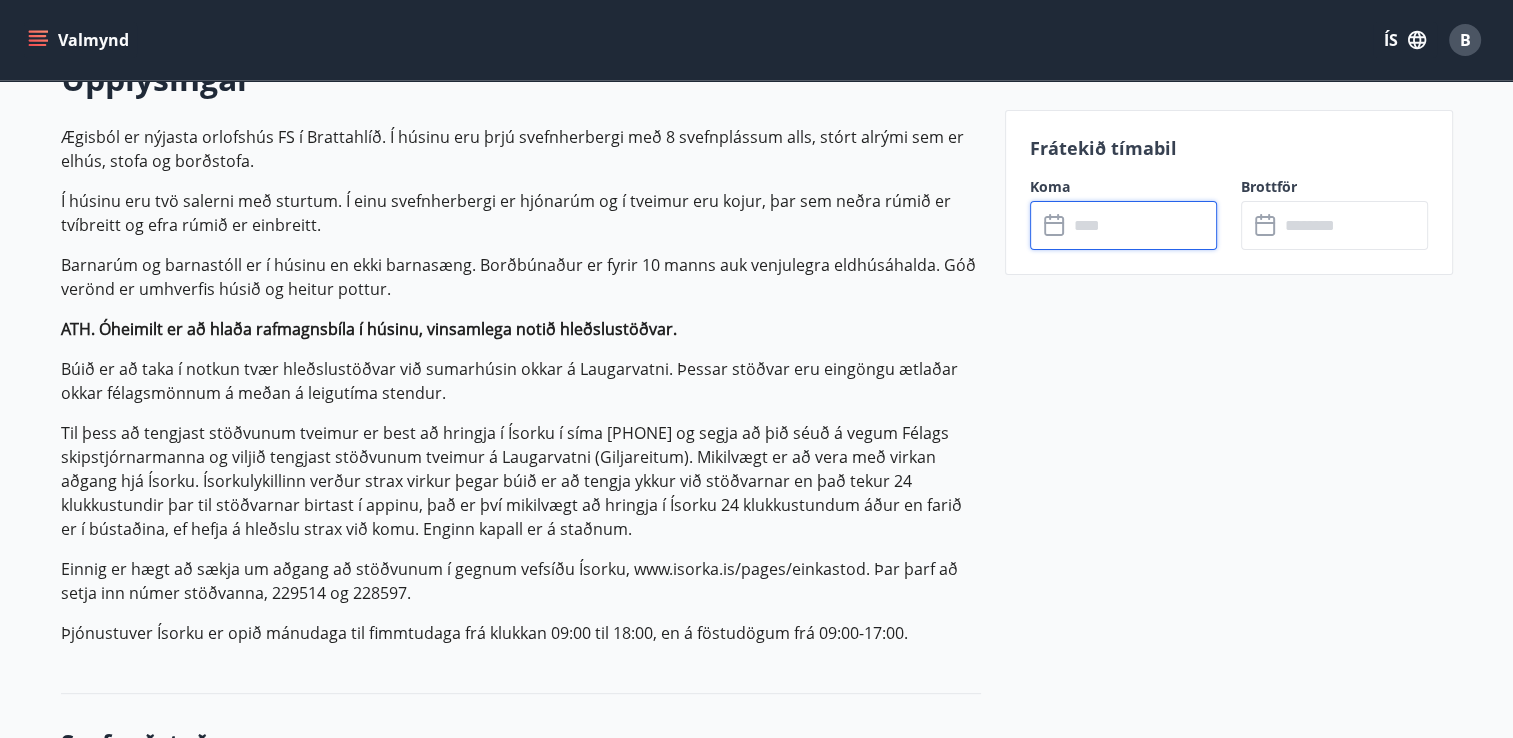 click at bounding box center (1142, 225) 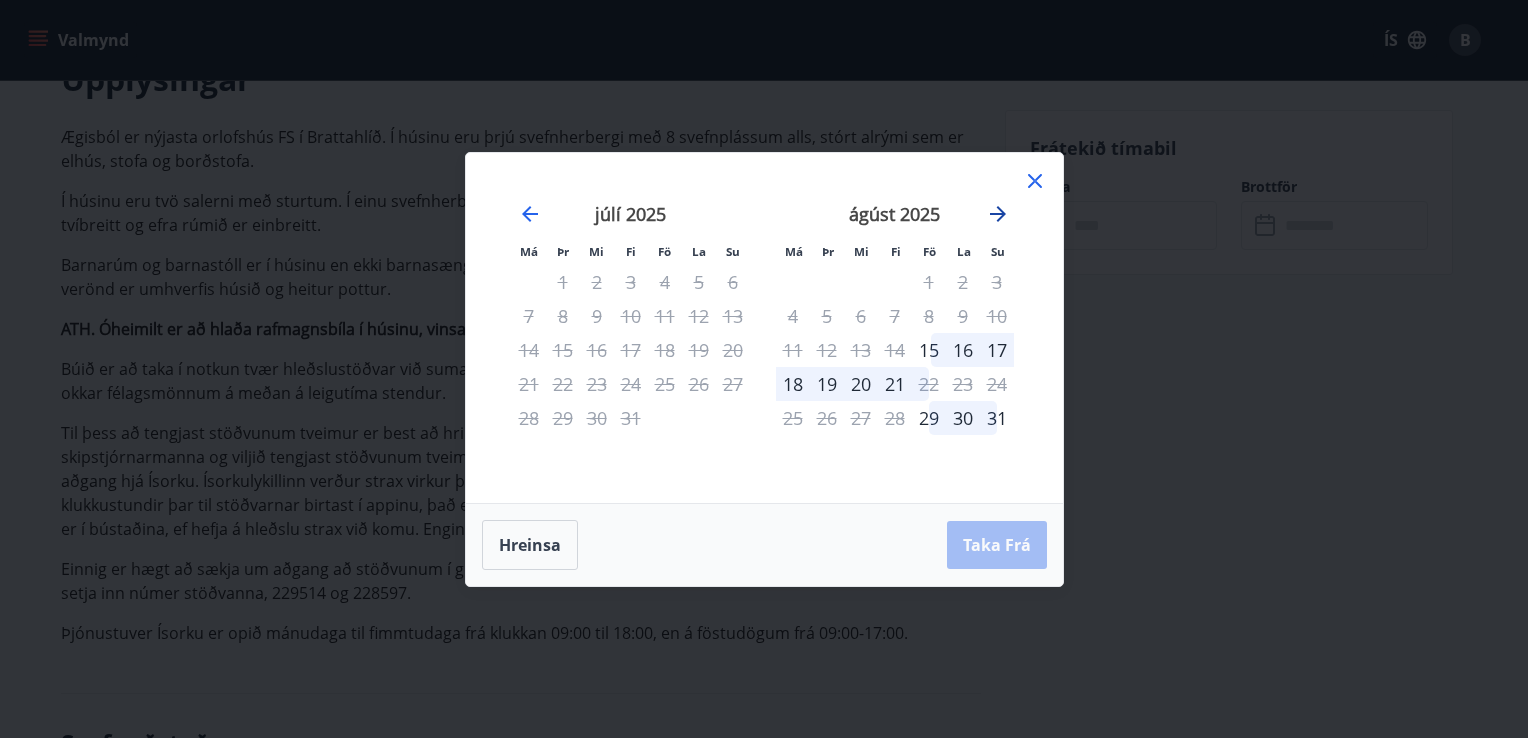 click 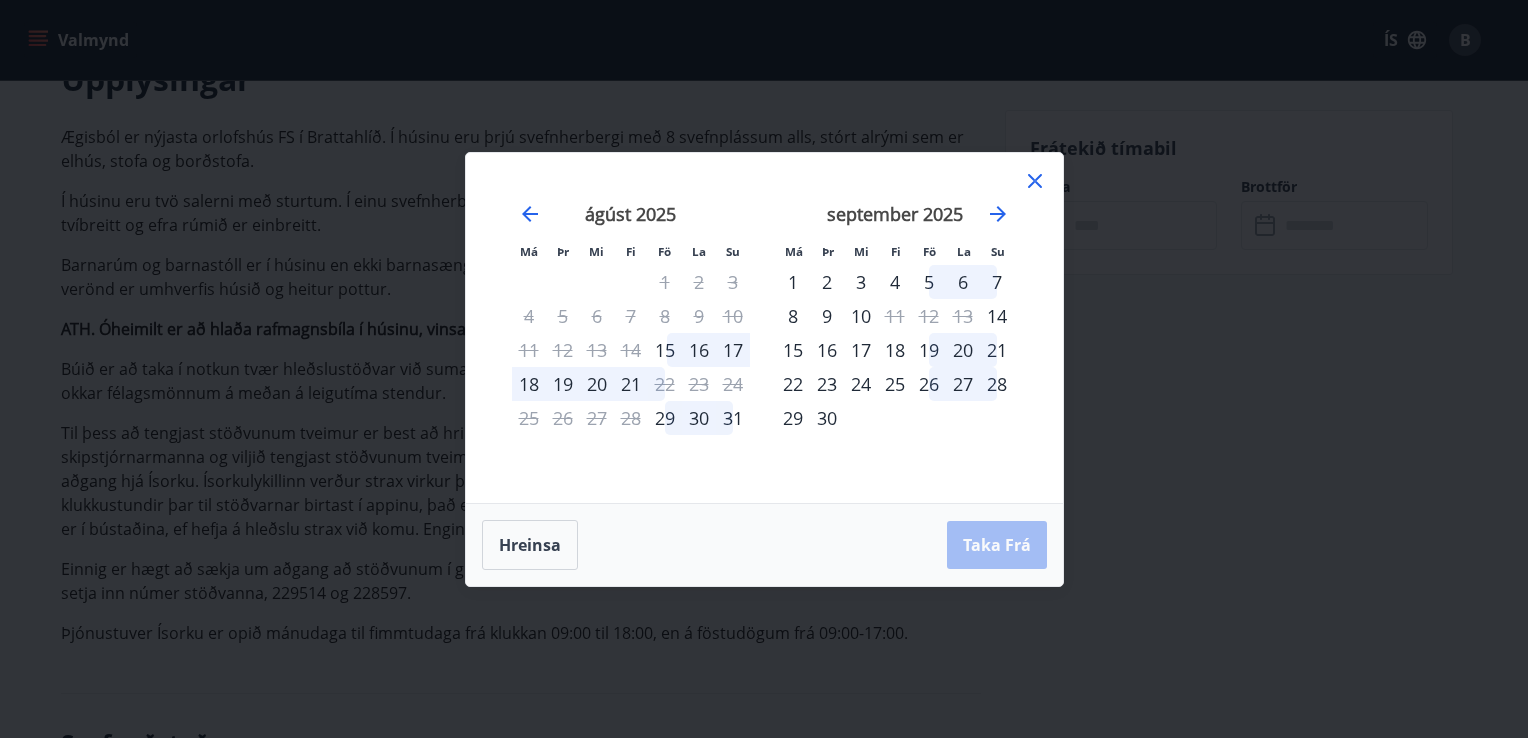 click 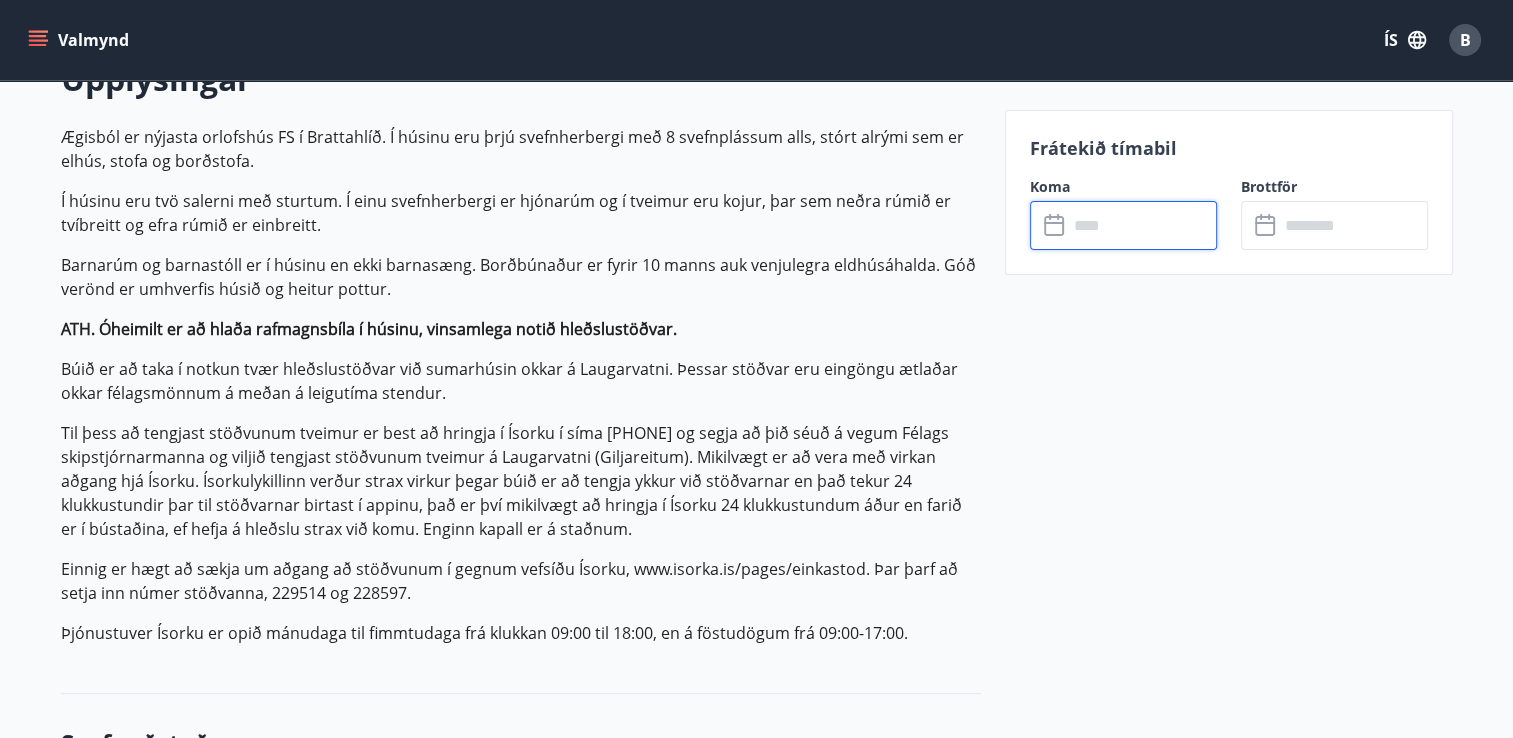 click on "Frátekið tímabil Koma ​ ​ Brottför ​ ​" at bounding box center [1229, 1785] 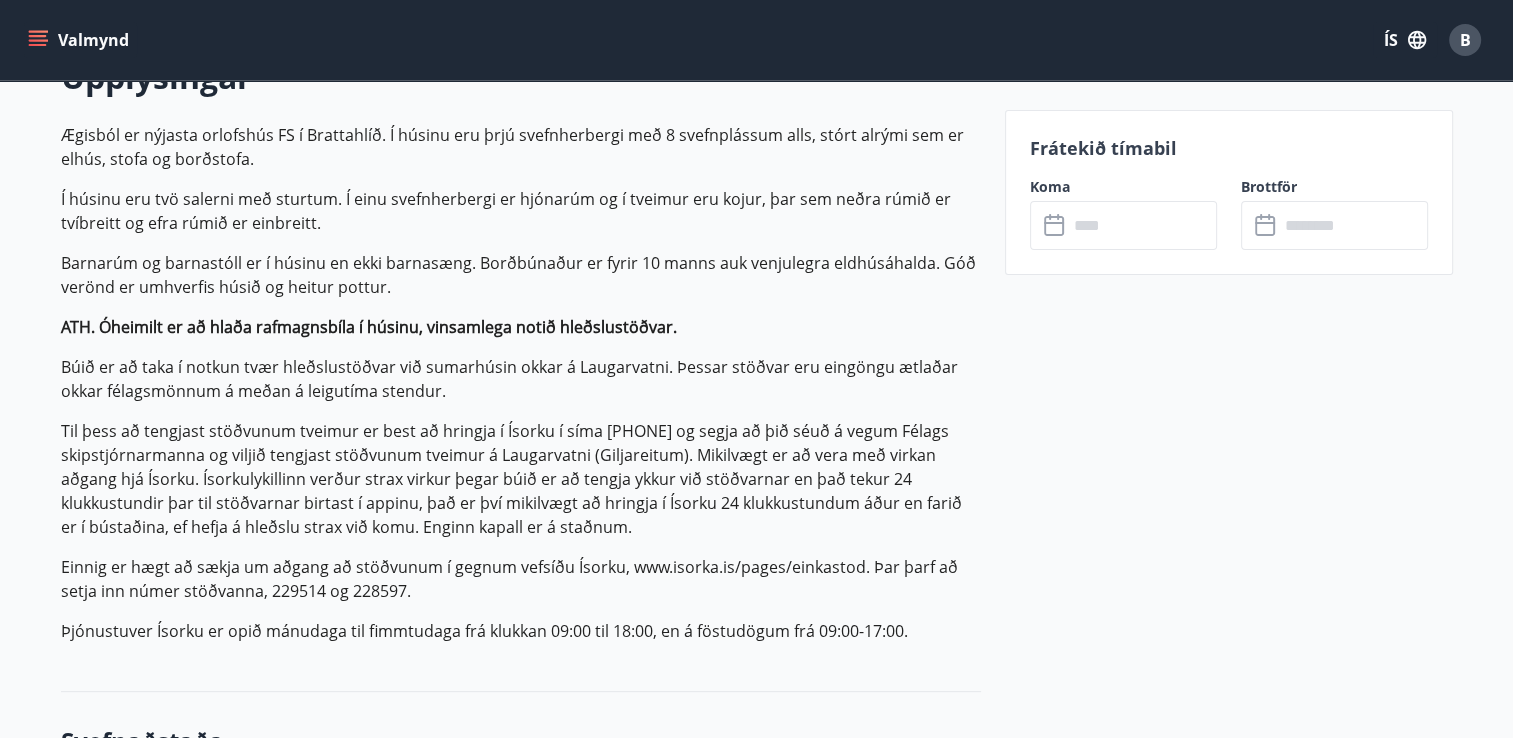scroll, scrollTop: 540, scrollLeft: 0, axis: vertical 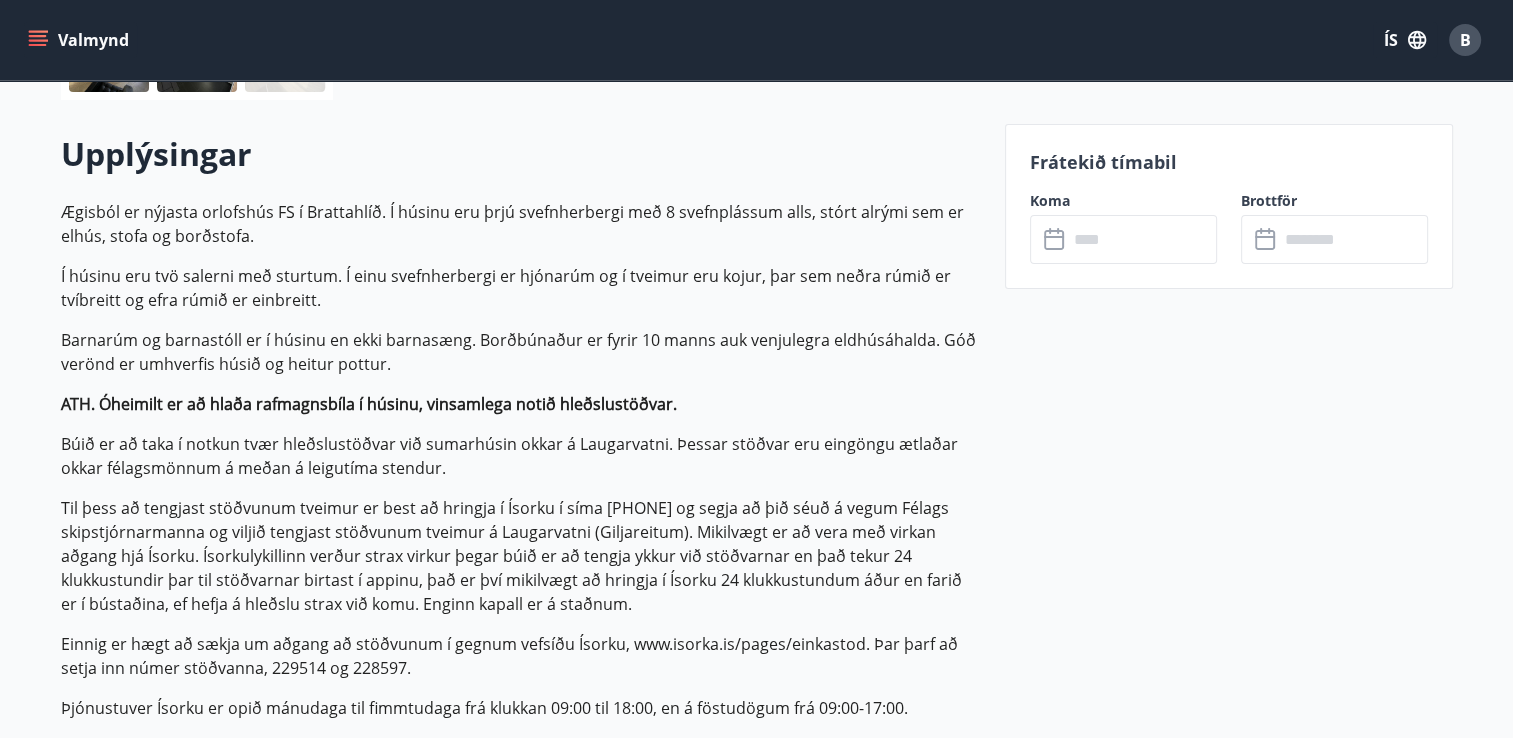 click on "Upplýsingar" at bounding box center (521, 154) 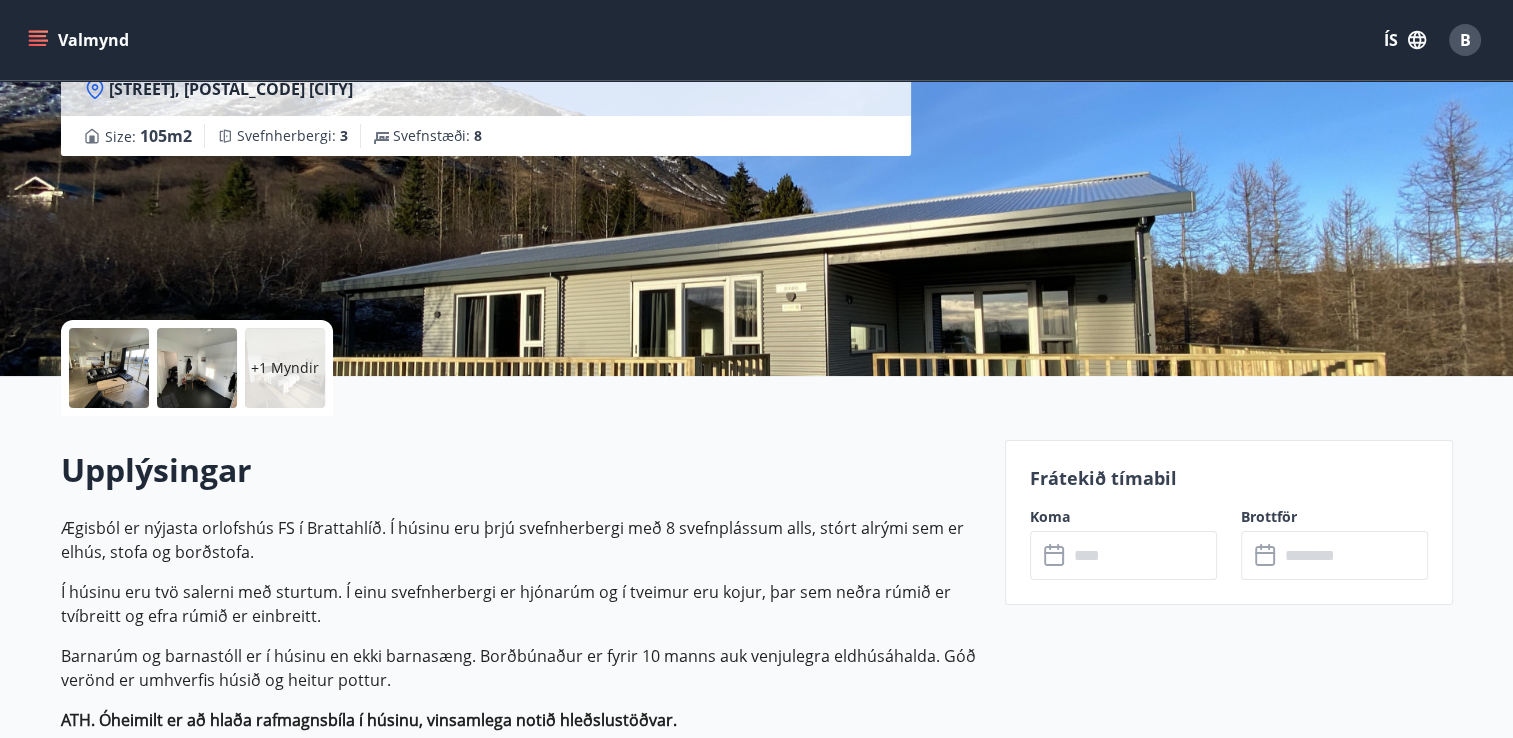 scroll, scrollTop: 220, scrollLeft: 0, axis: vertical 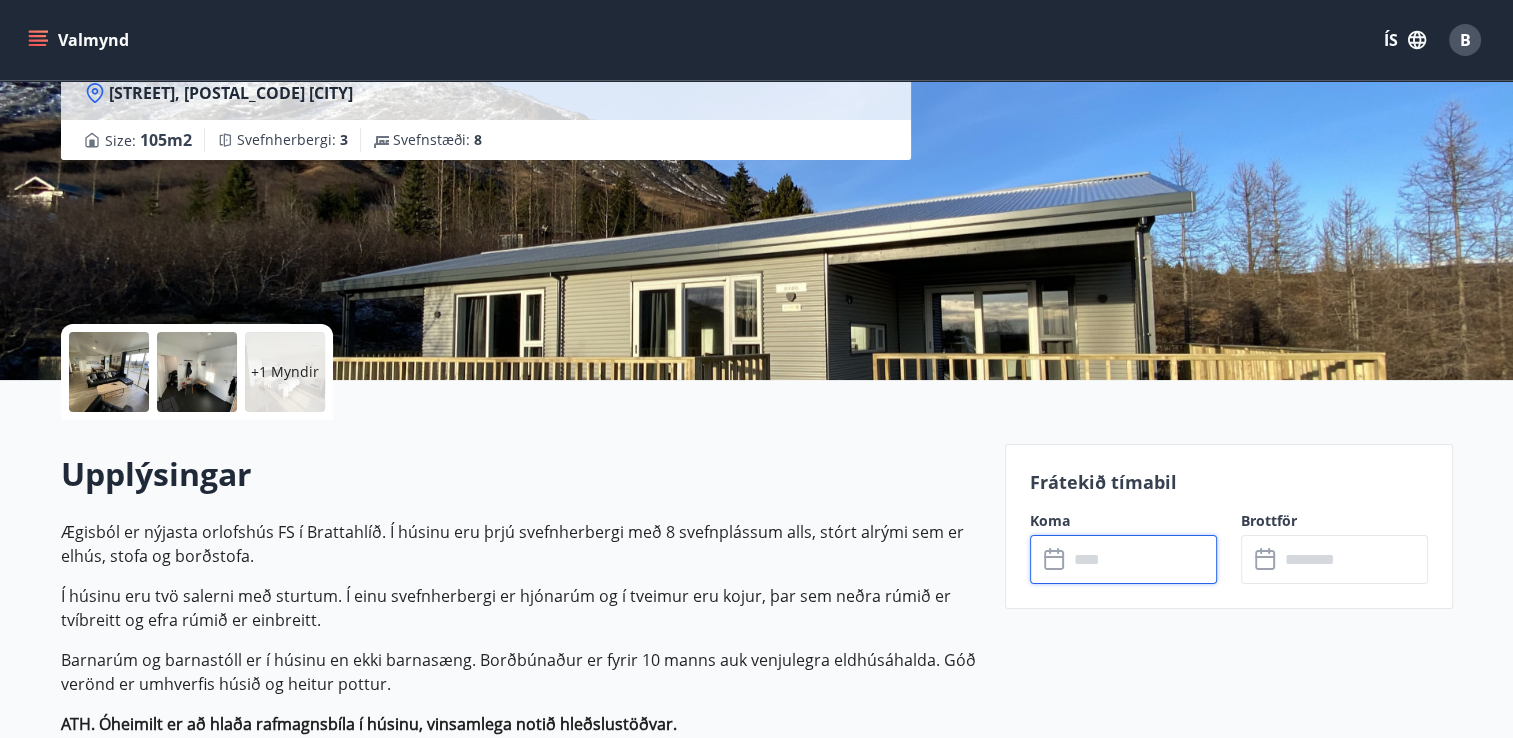 click at bounding box center (1142, 559) 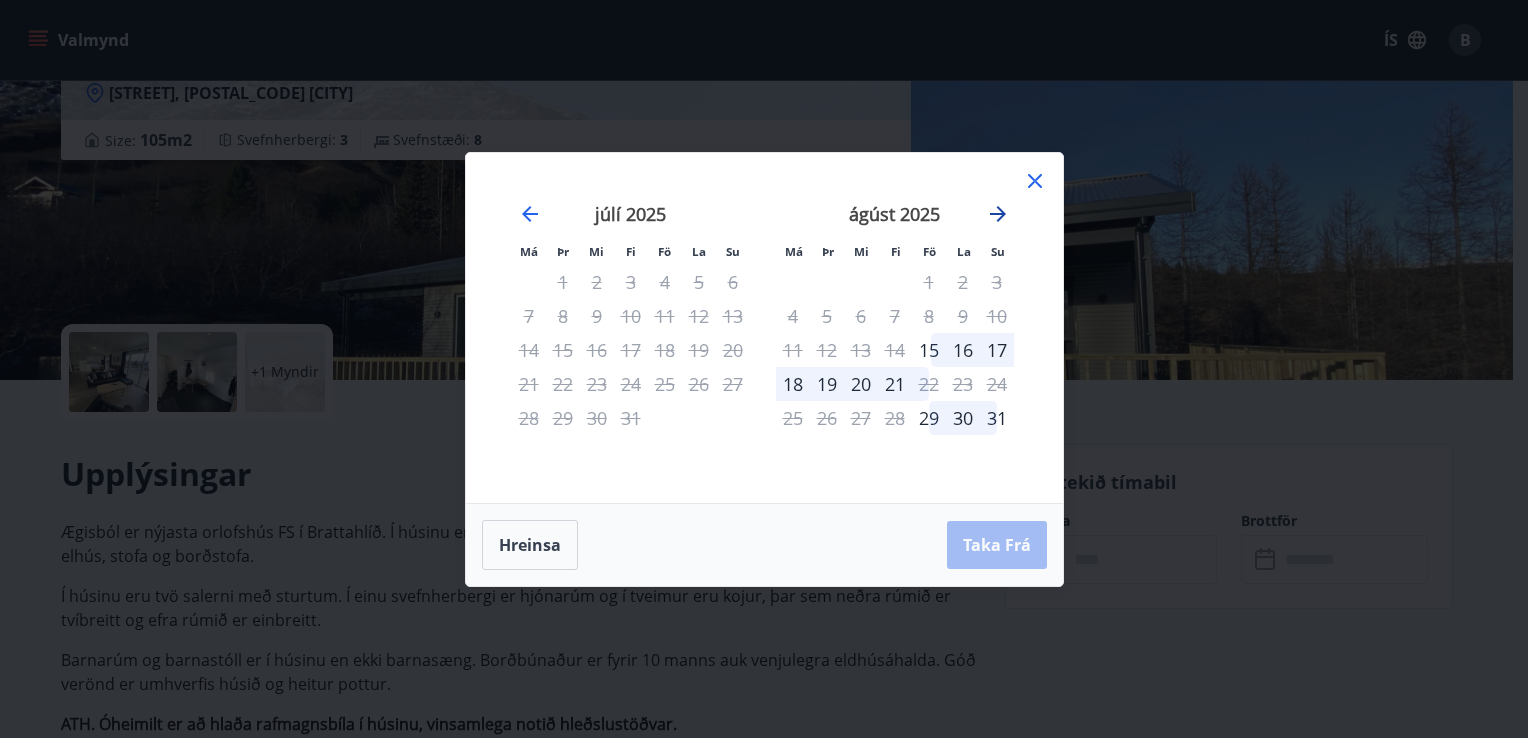click 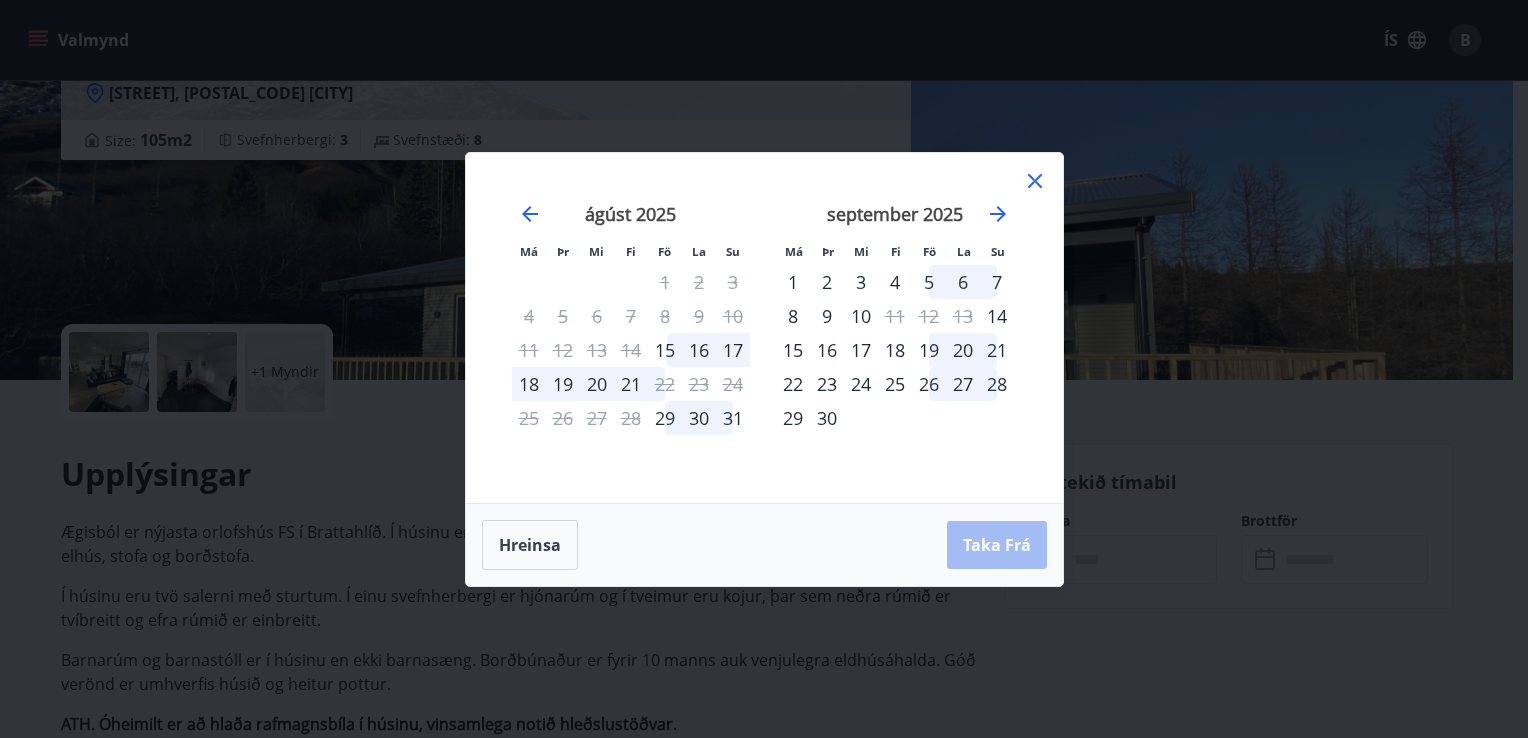 click on "4" at bounding box center [895, 282] 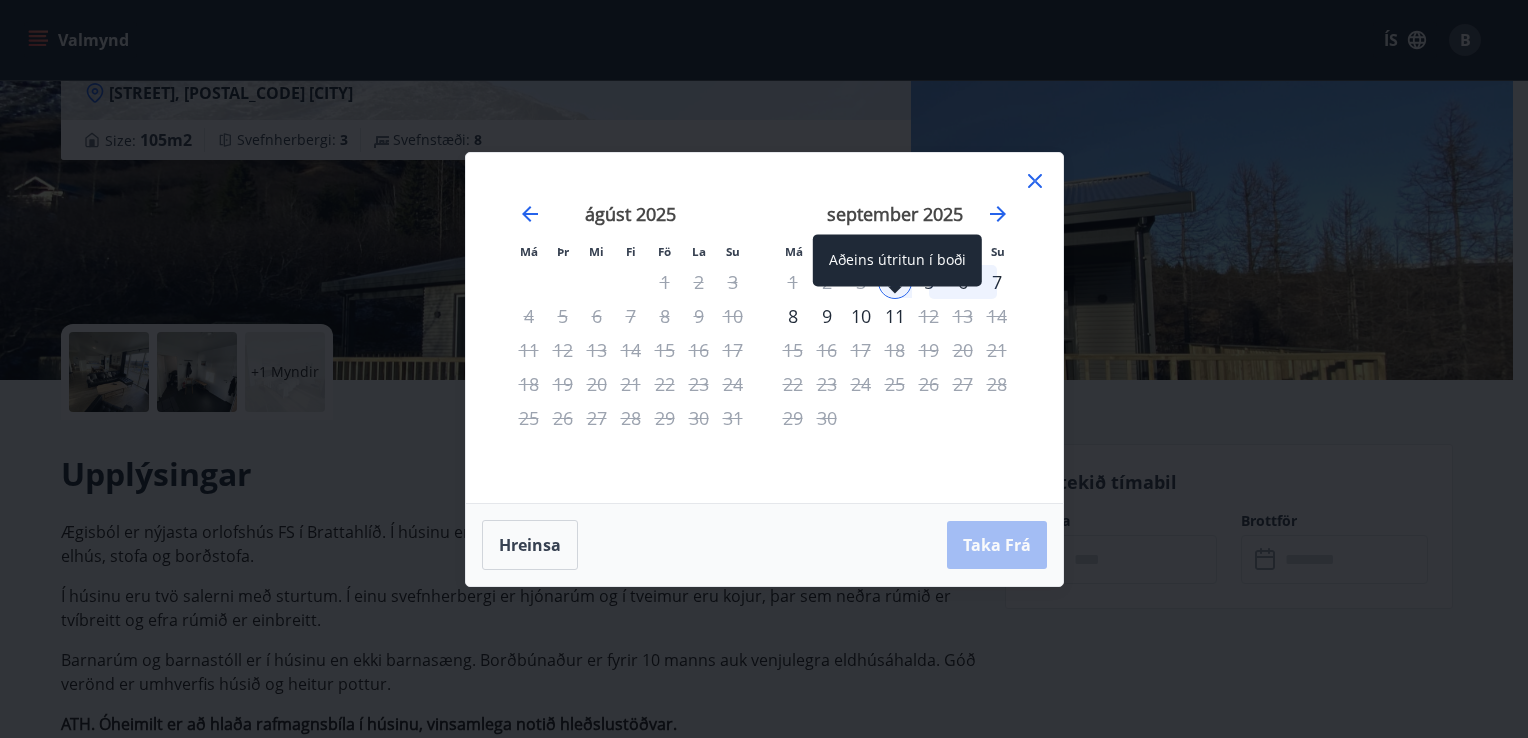 click on "11" at bounding box center [895, 316] 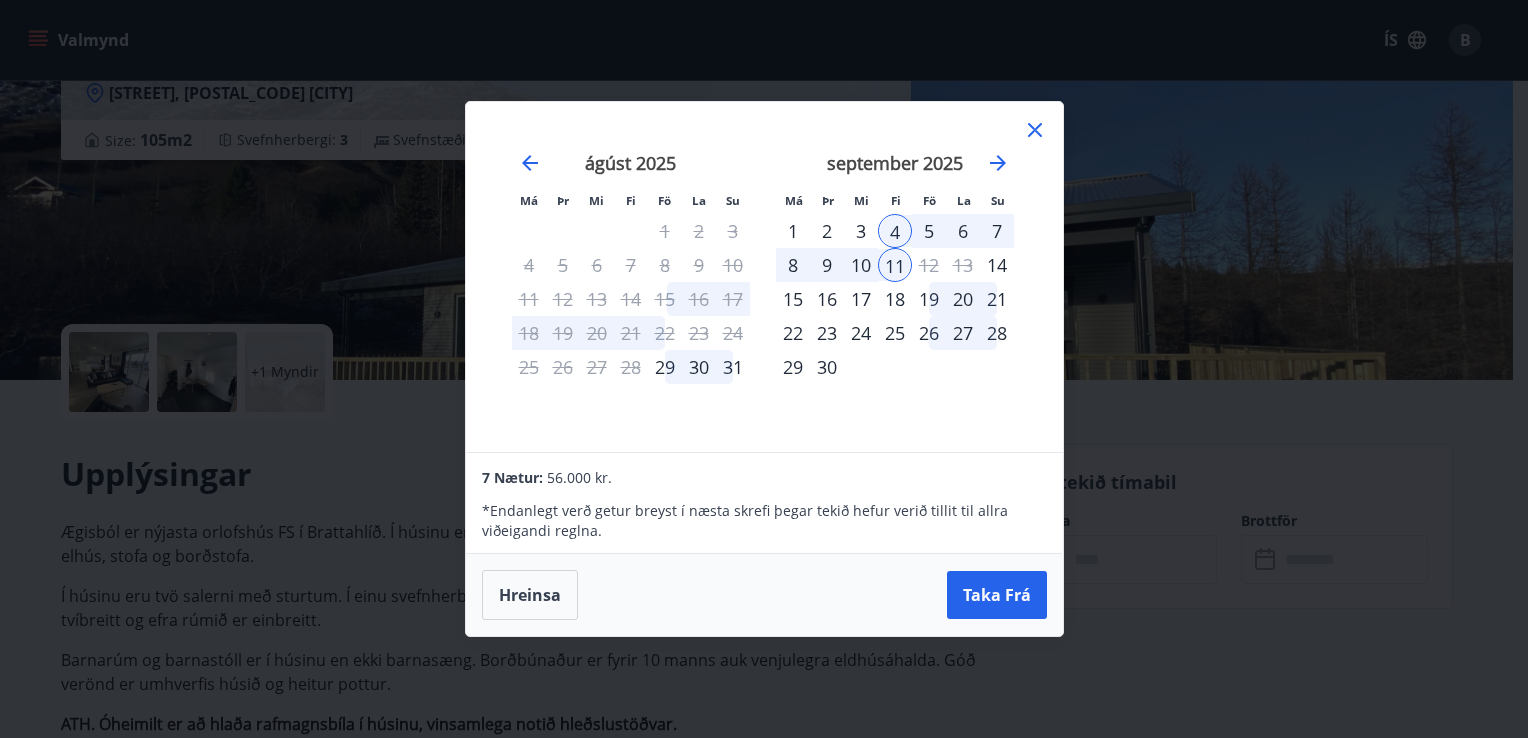 click on "9" at bounding box center (827, 265) 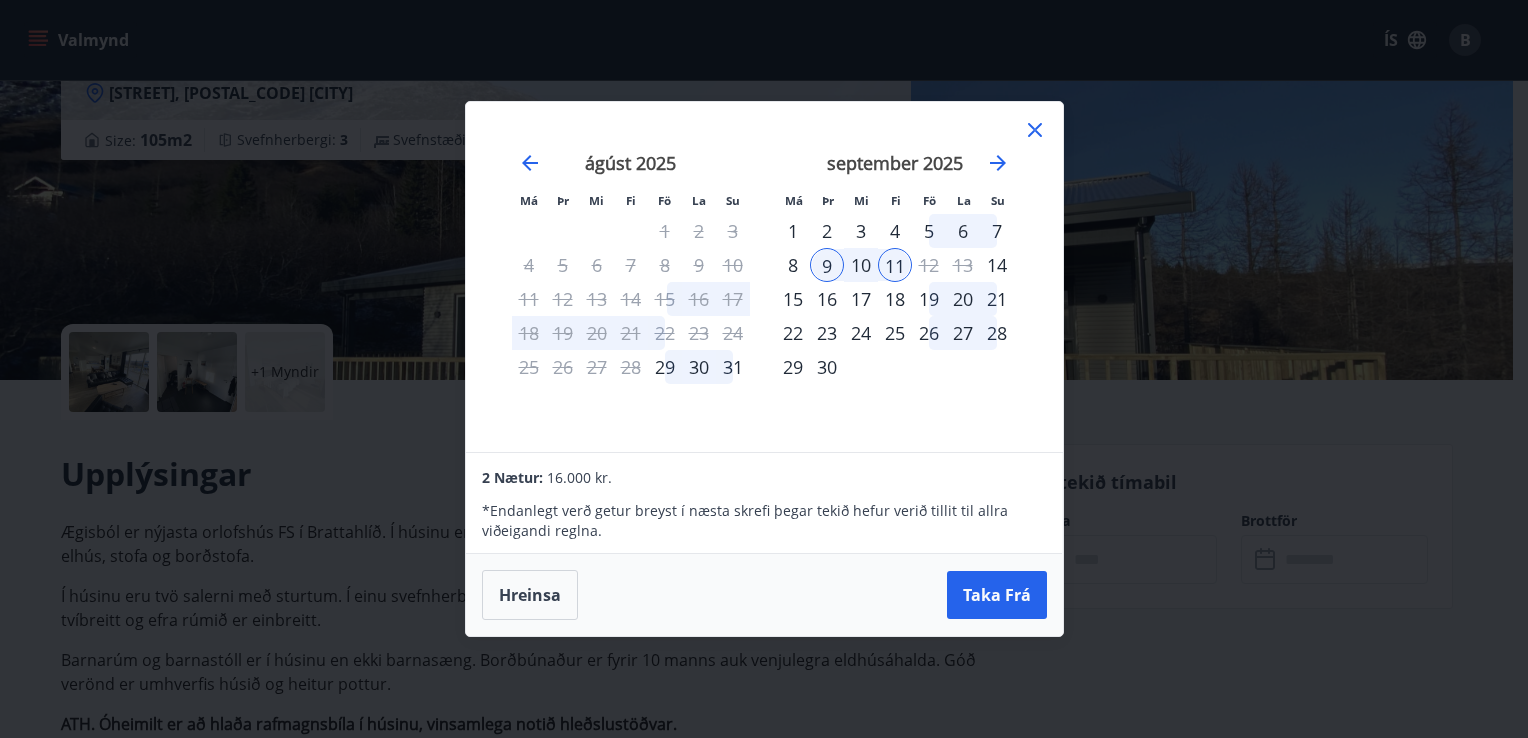 click on "4" at bounding box center (895, 231) 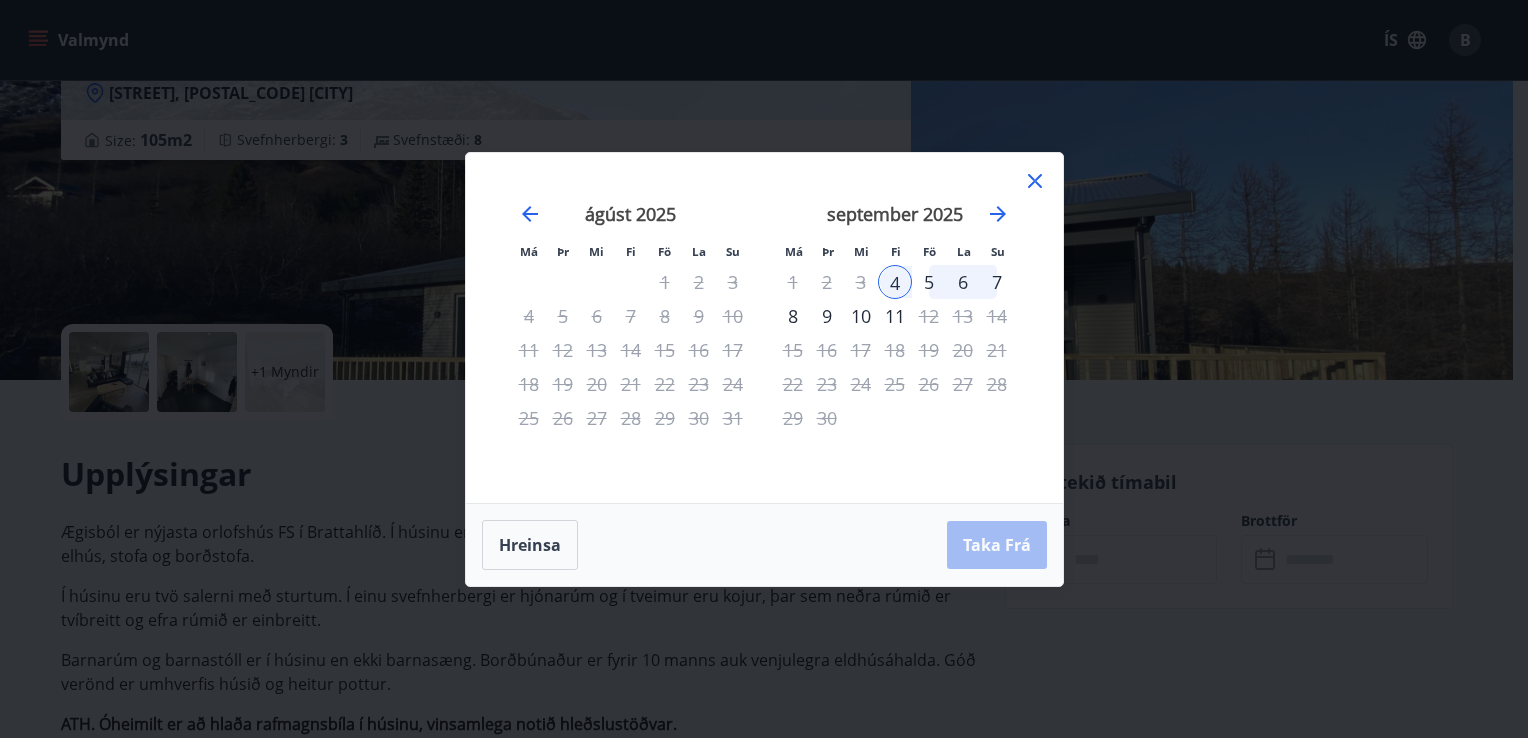 click on "10" at bounding box center (861, 316) 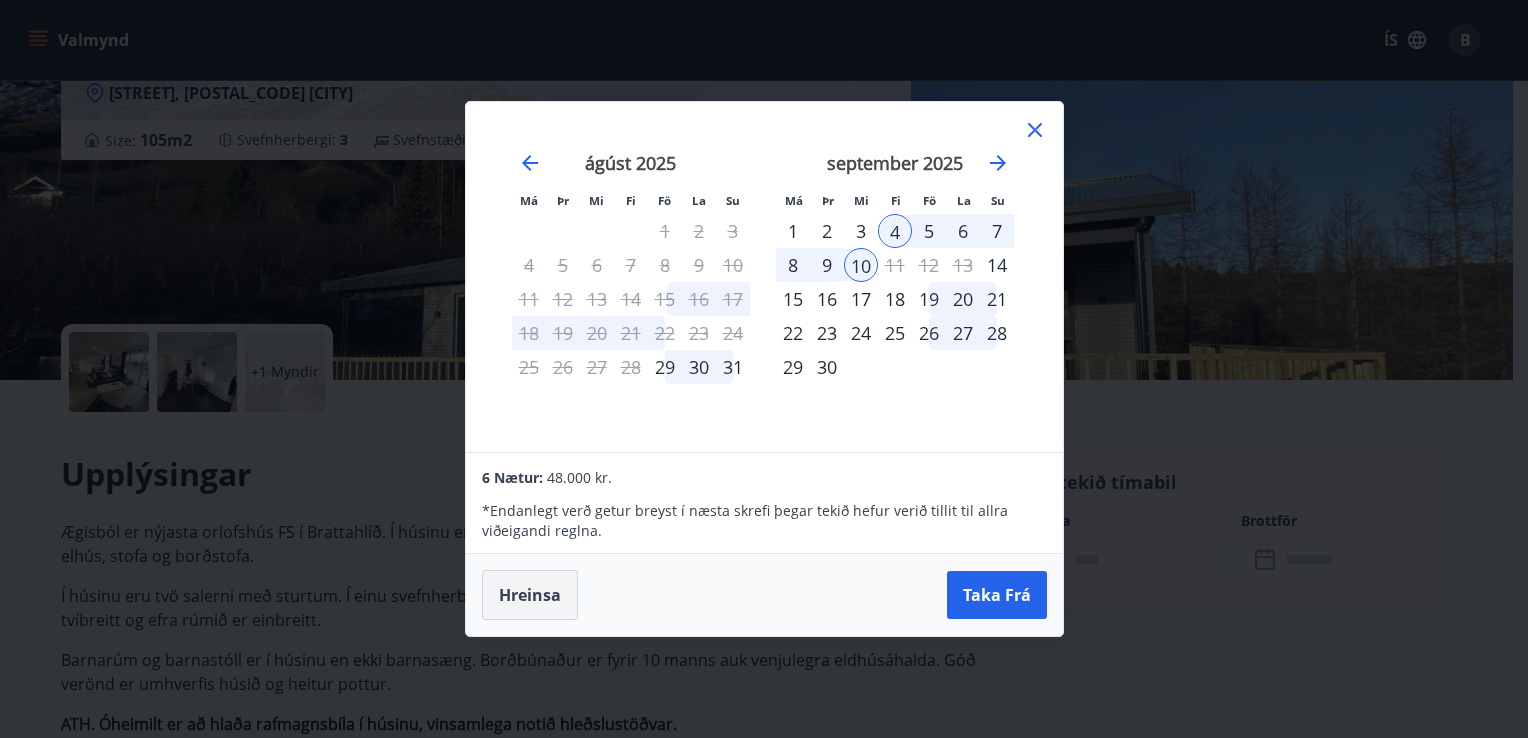 click on "Hreinsa" at bounding box center (530, 595) 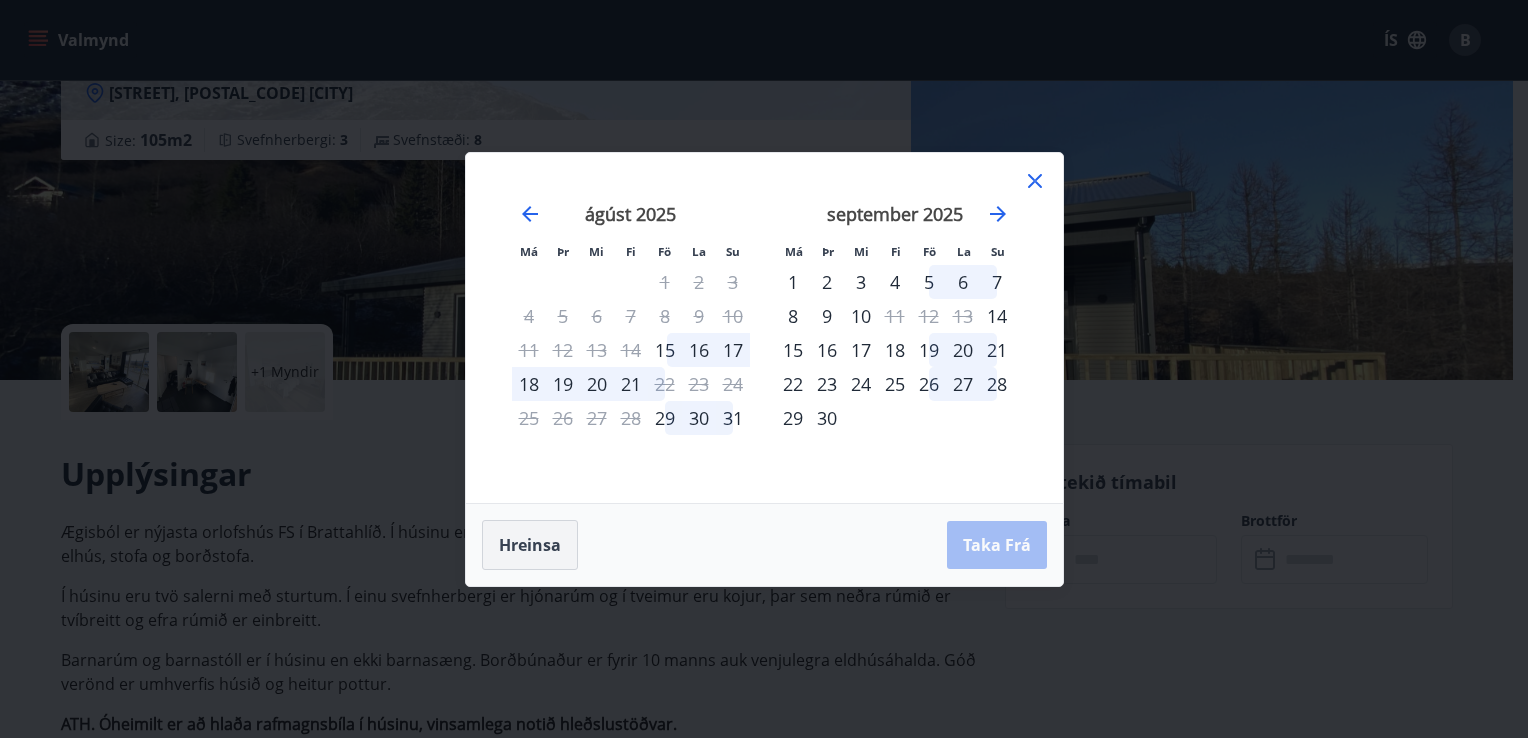 click on "Hreinsa" at bounding box center [530, 545] 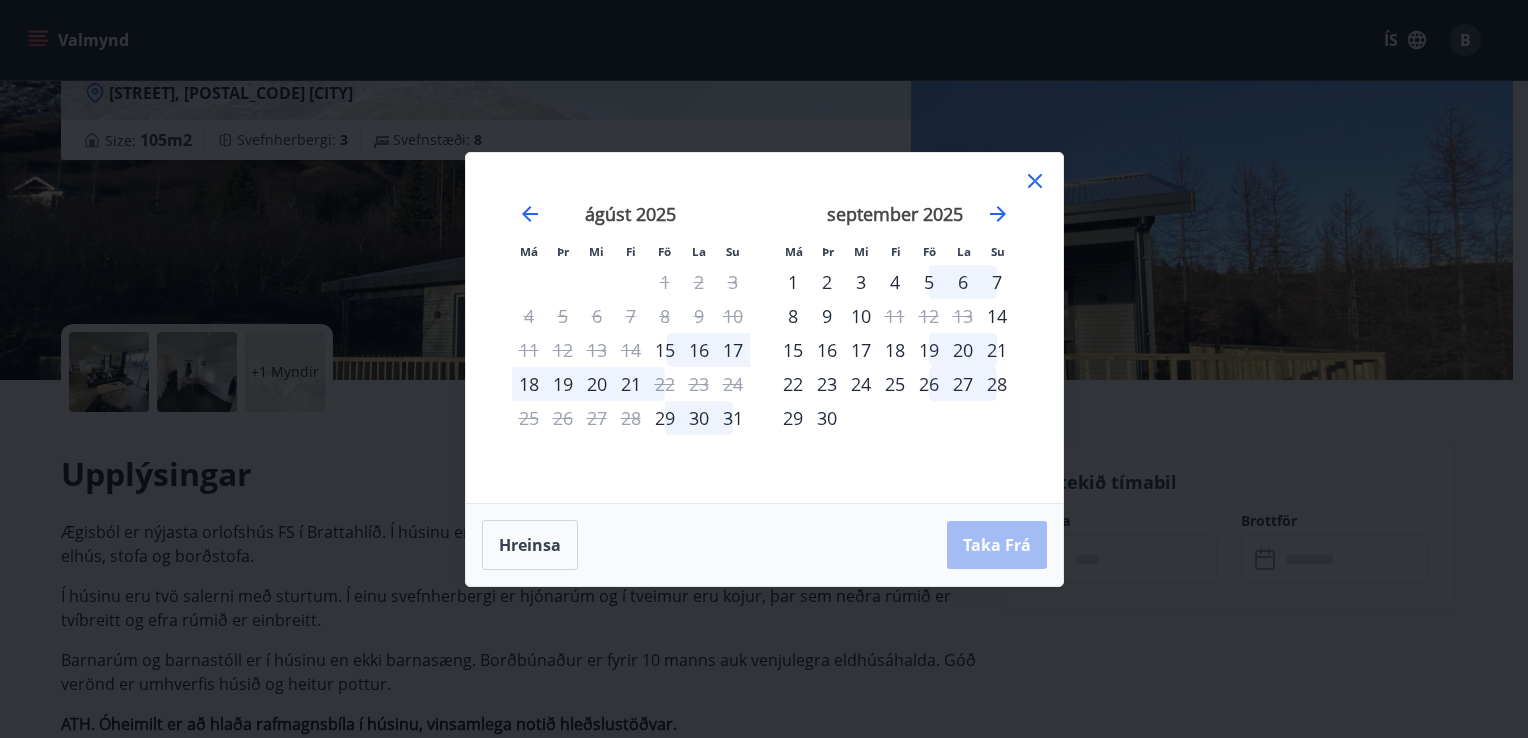 click 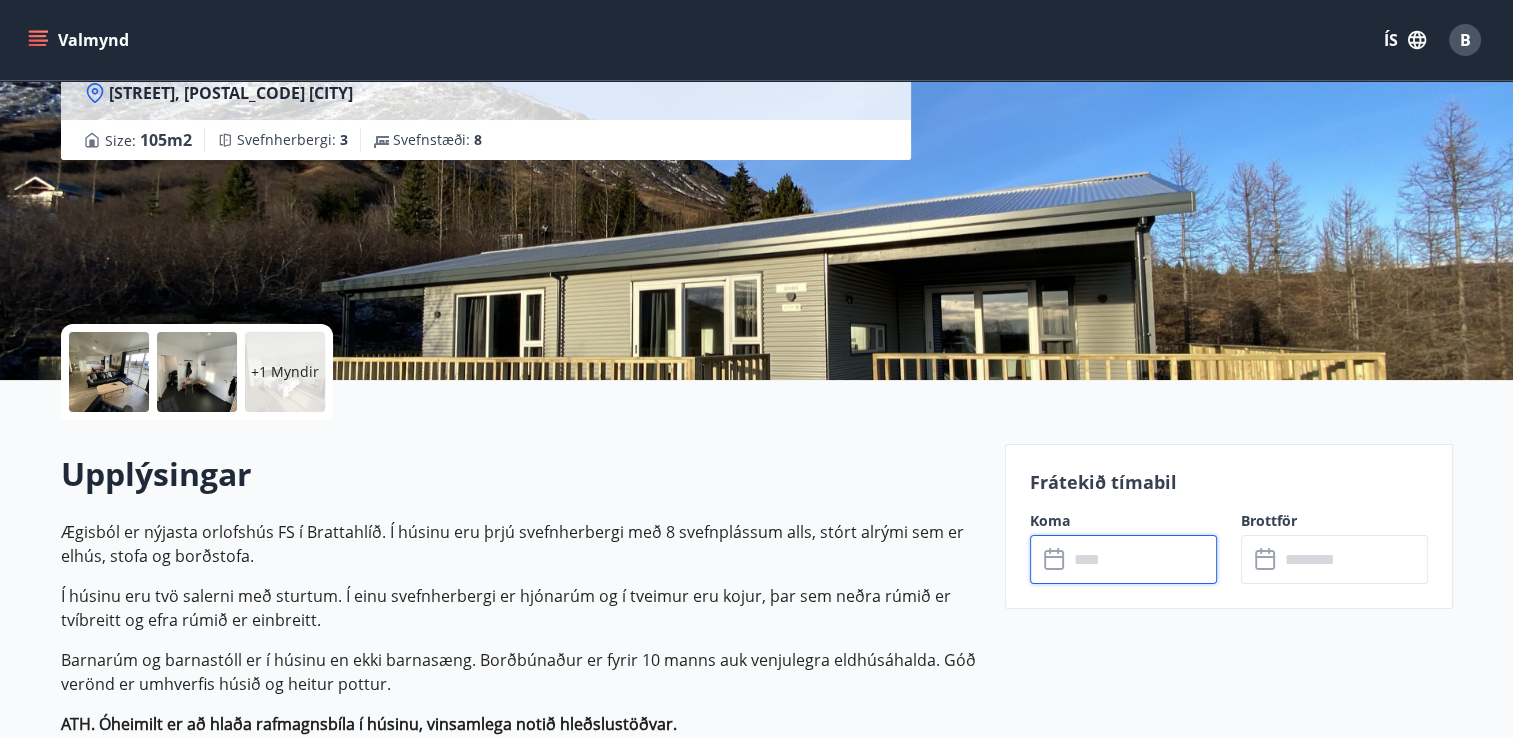 click at bounding box center (1142, 559) 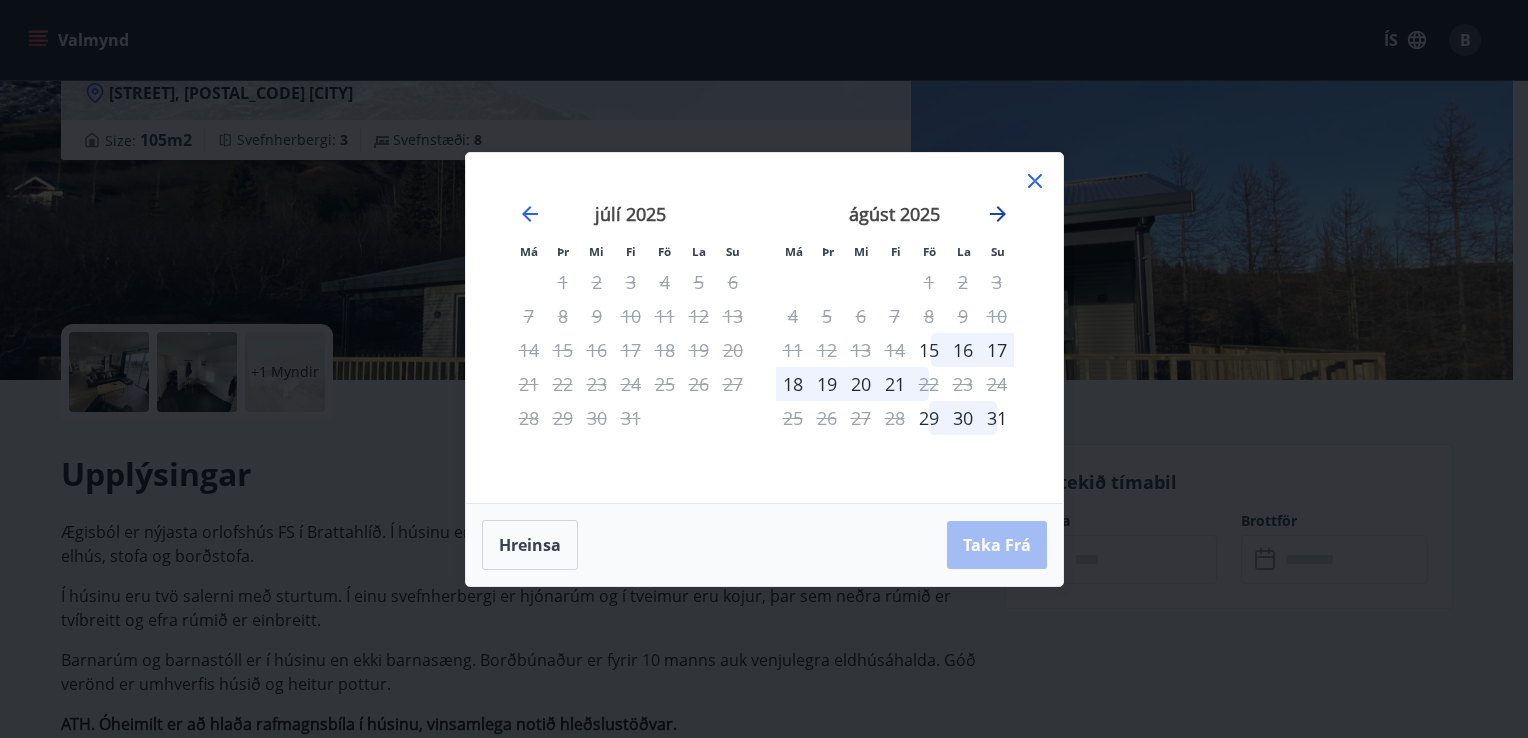 click 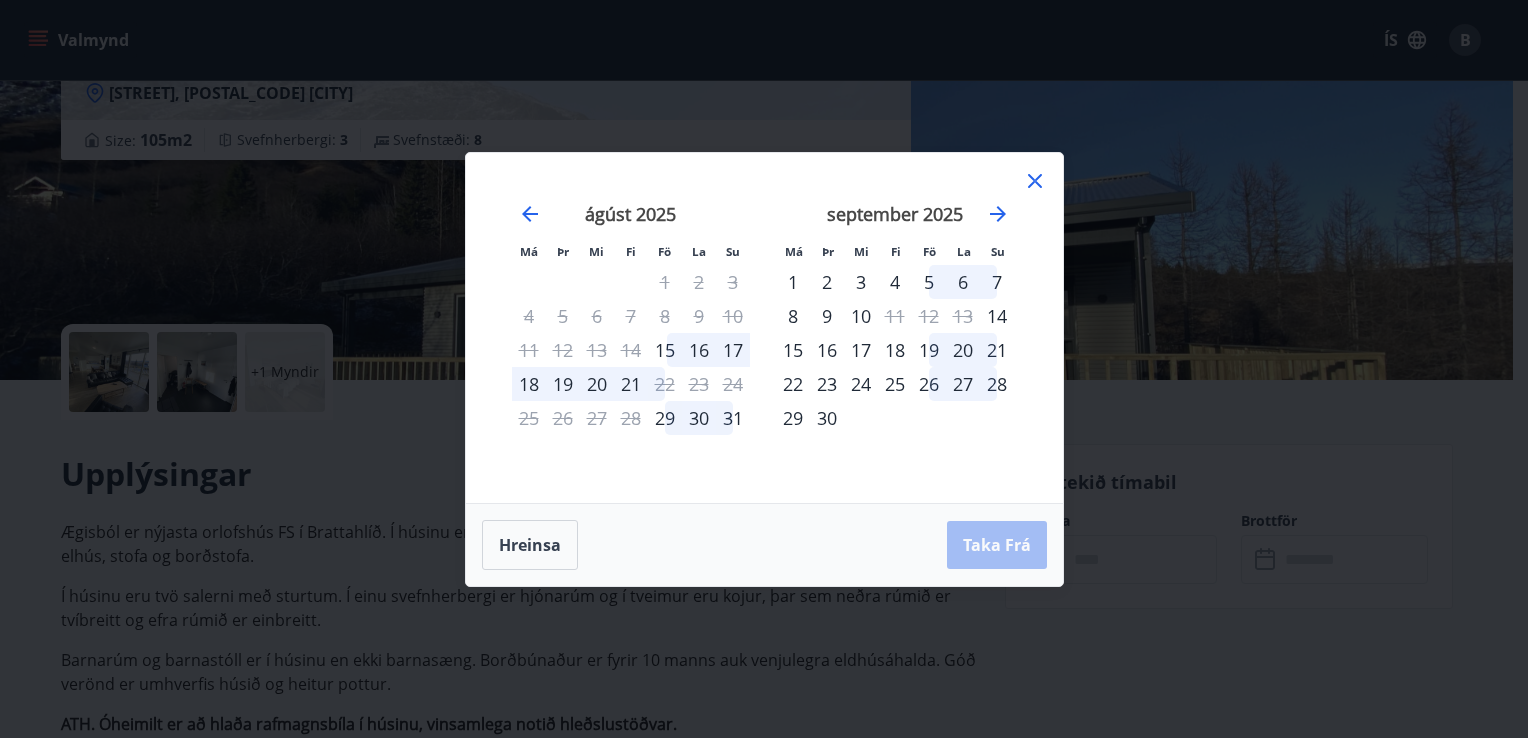click on "4" at bounding box center [895, 282] 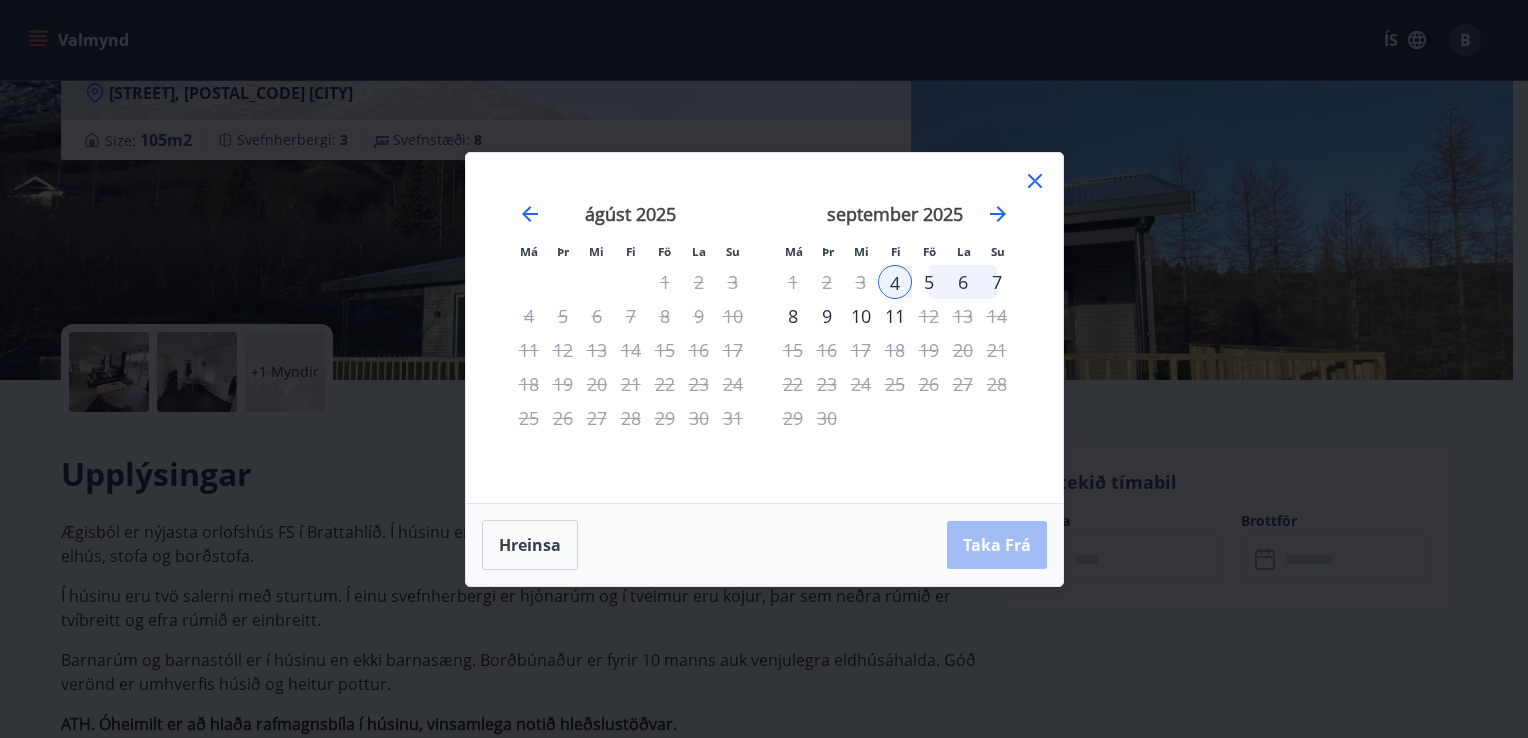 click on "10" at bounding box center (861, 316) 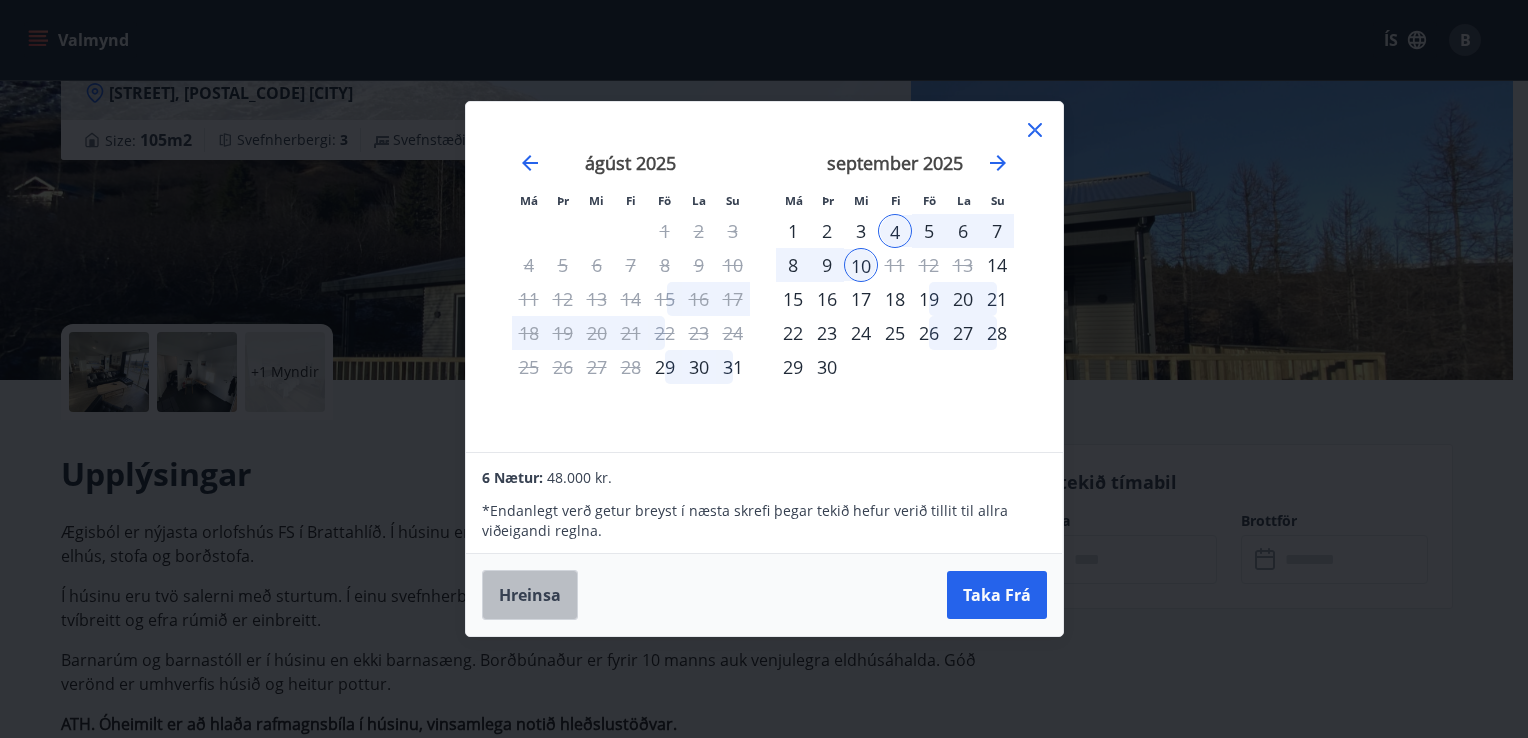 click on "Hreinsa" at bounding box center [530, 595] 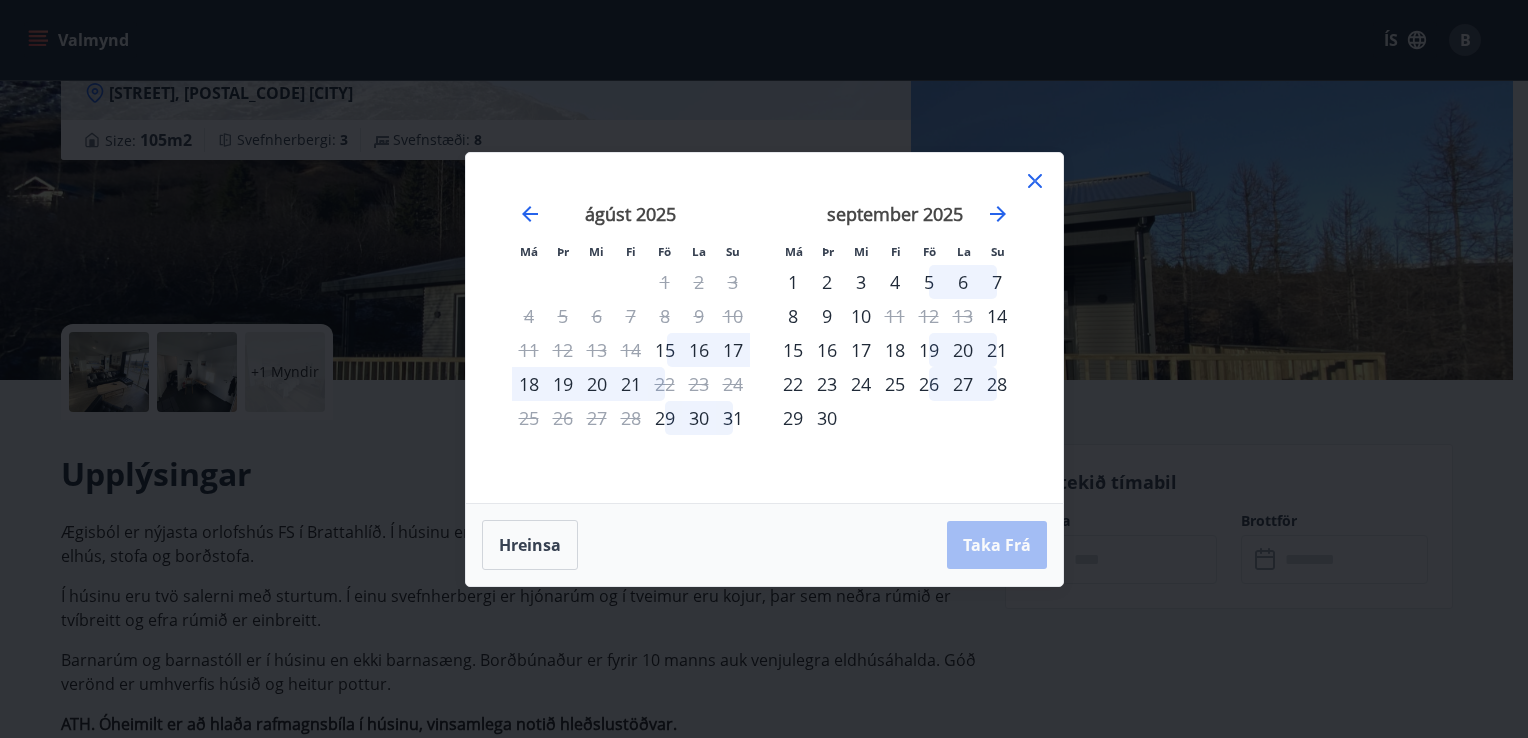 click 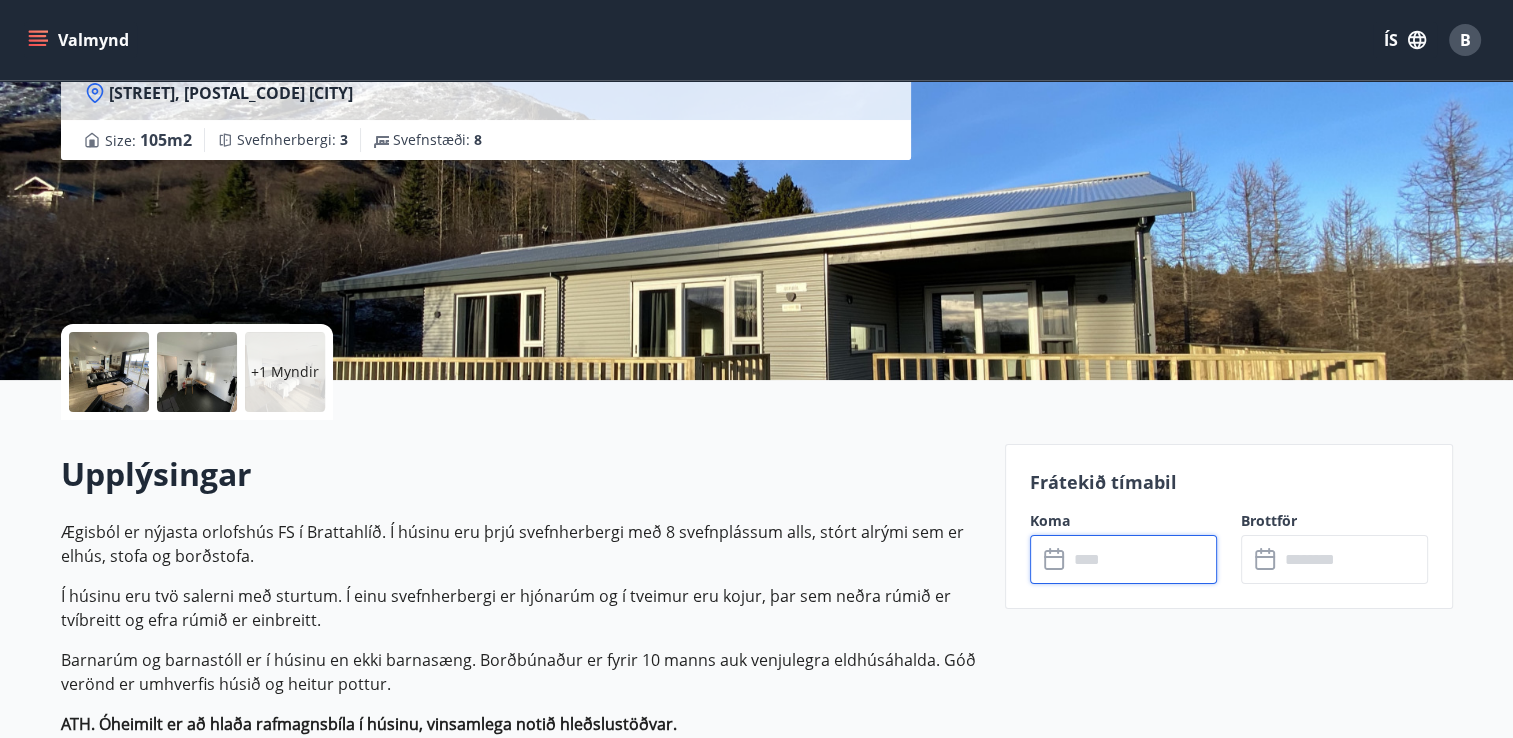 click at bounding box center (1142, 559) 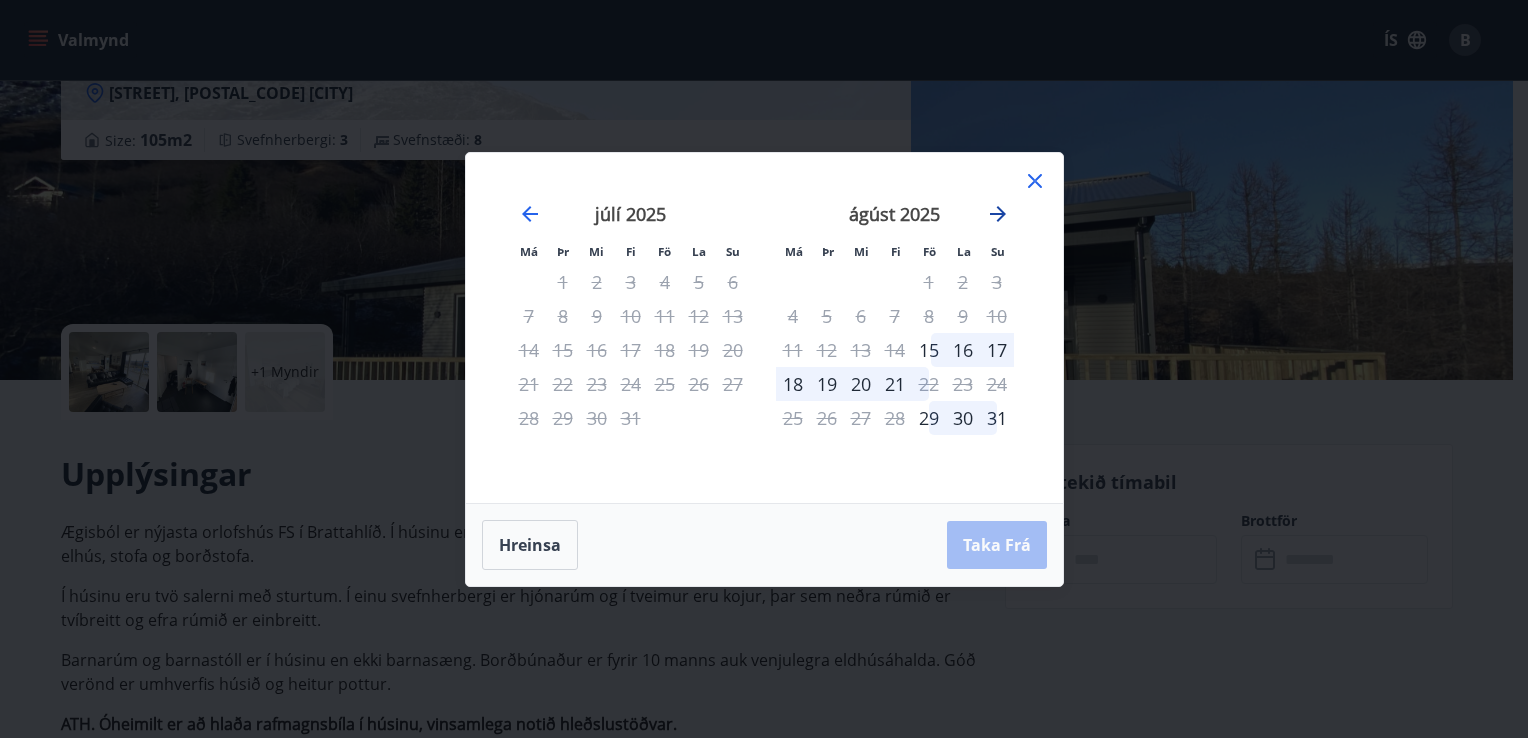 click 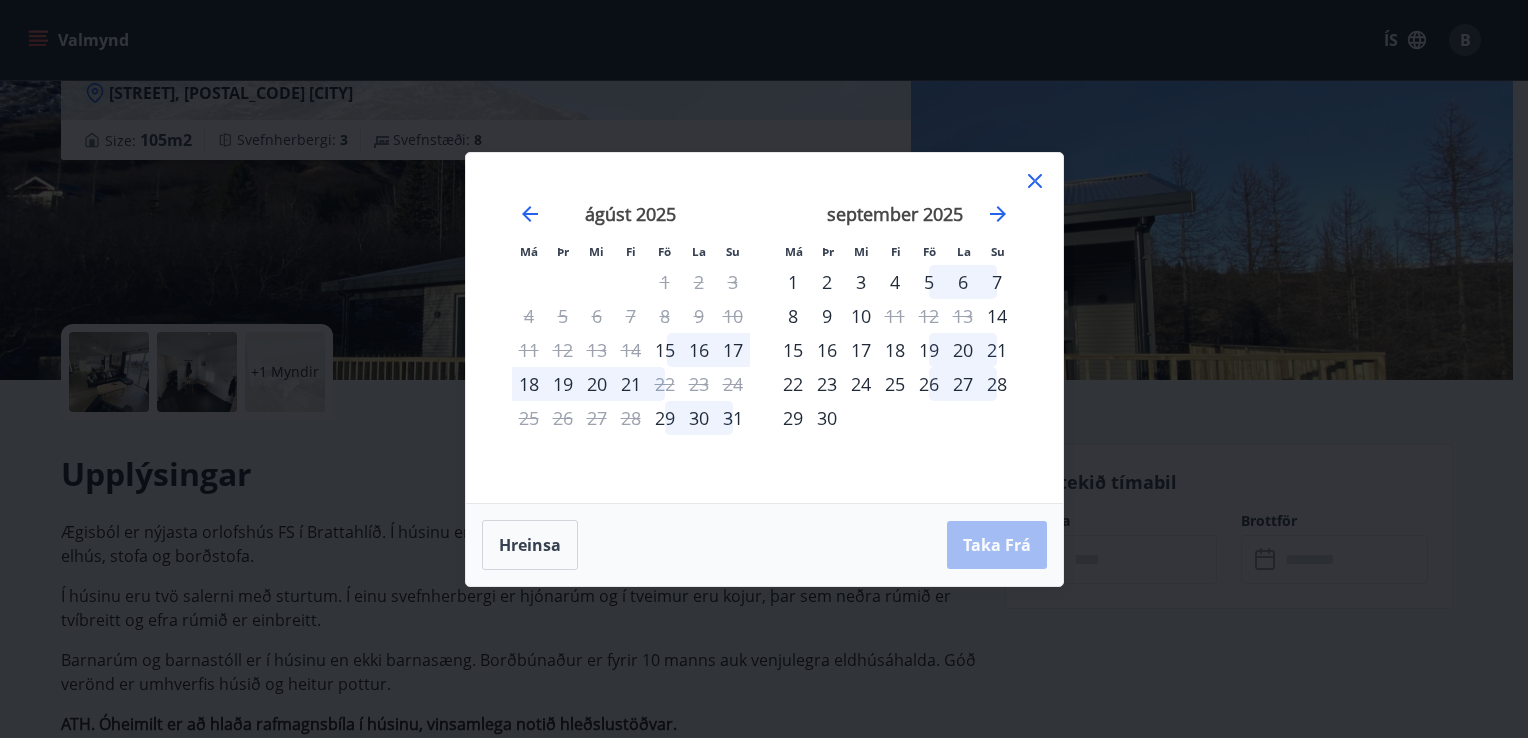 click on "4" at bounding box center (895, 282) 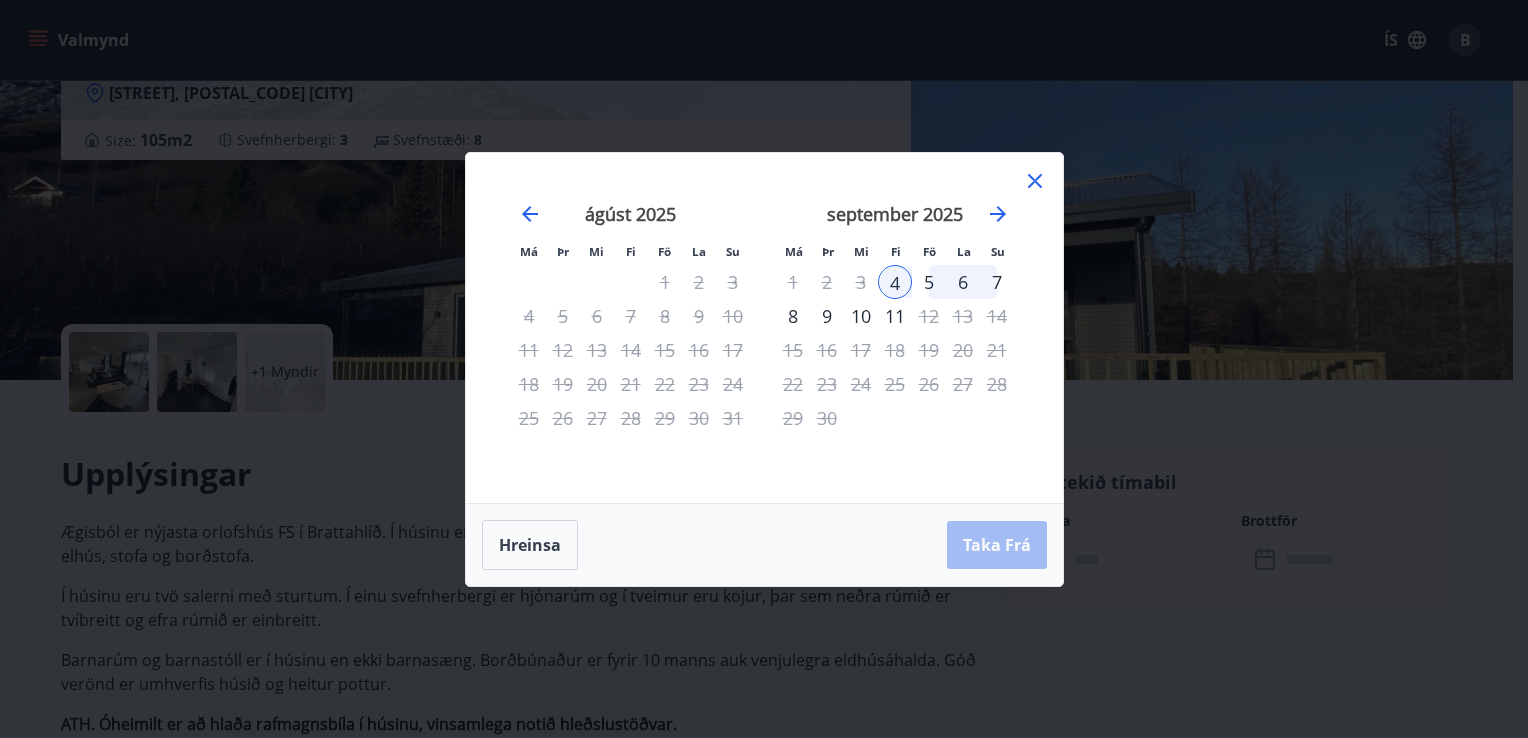 click on "9" at bounding box center (827, 316) 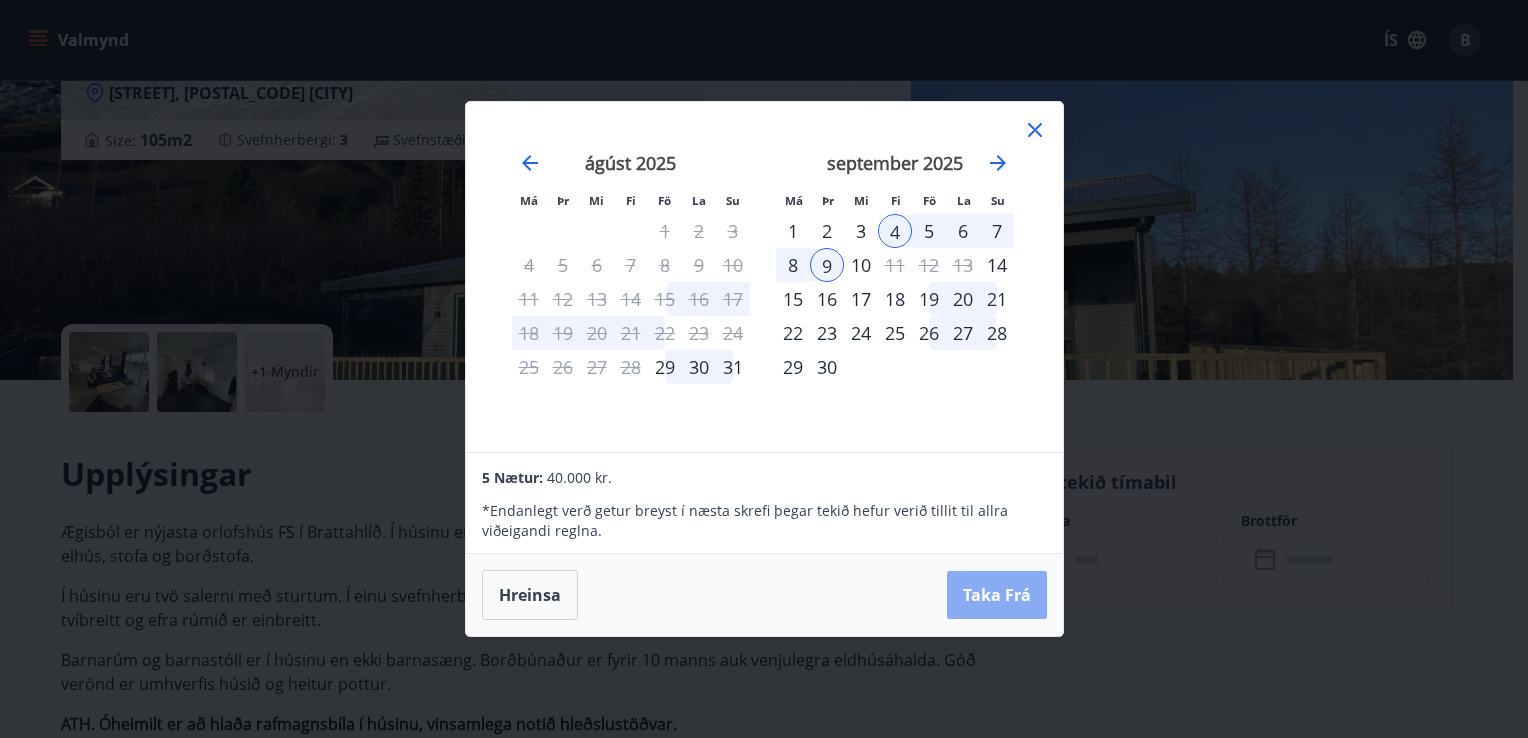 click on "Taka Frá" at bounding box center [997, 595] 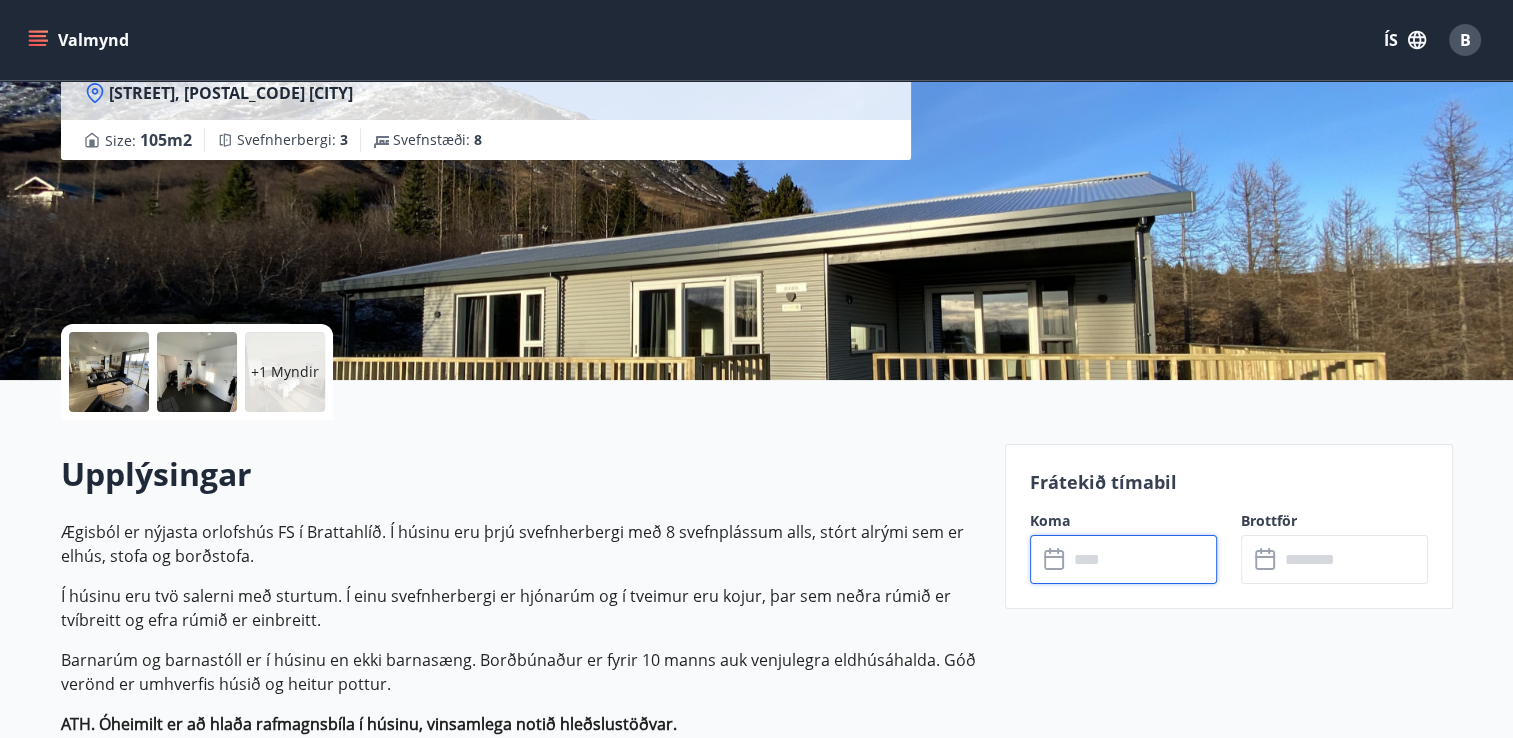 type on "******" 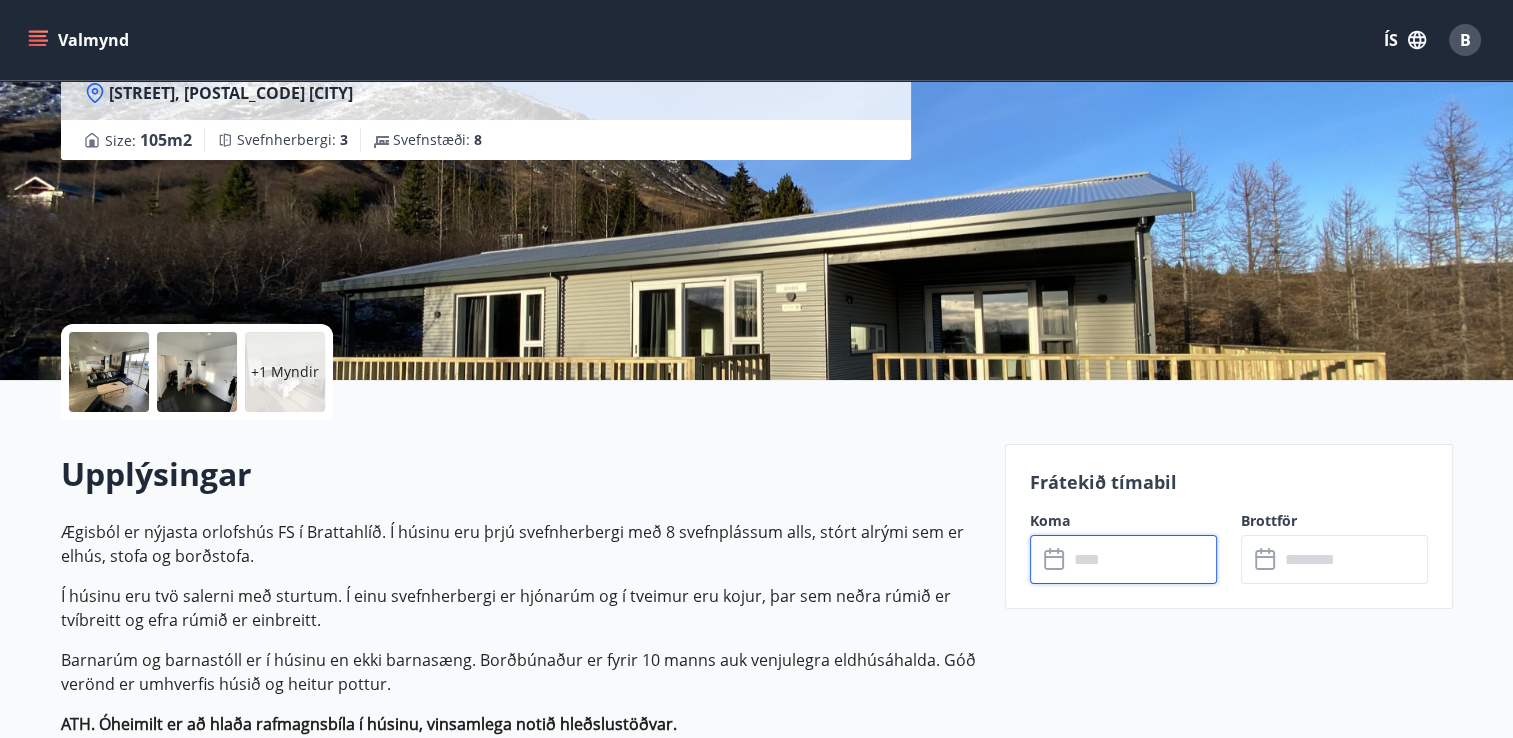type on "******" 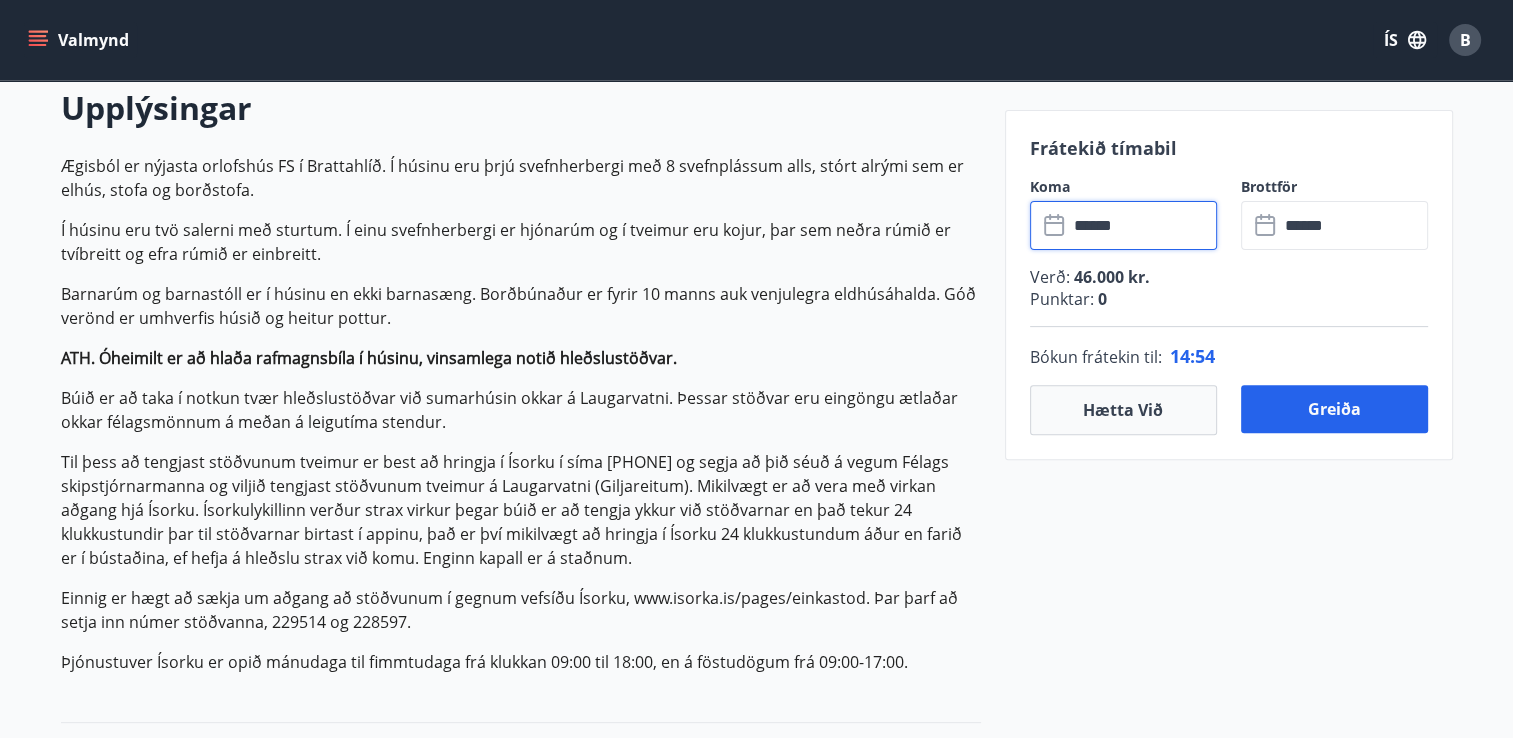 scroll, scrollTop: 596, scrollLeft: 0, axis: vertical 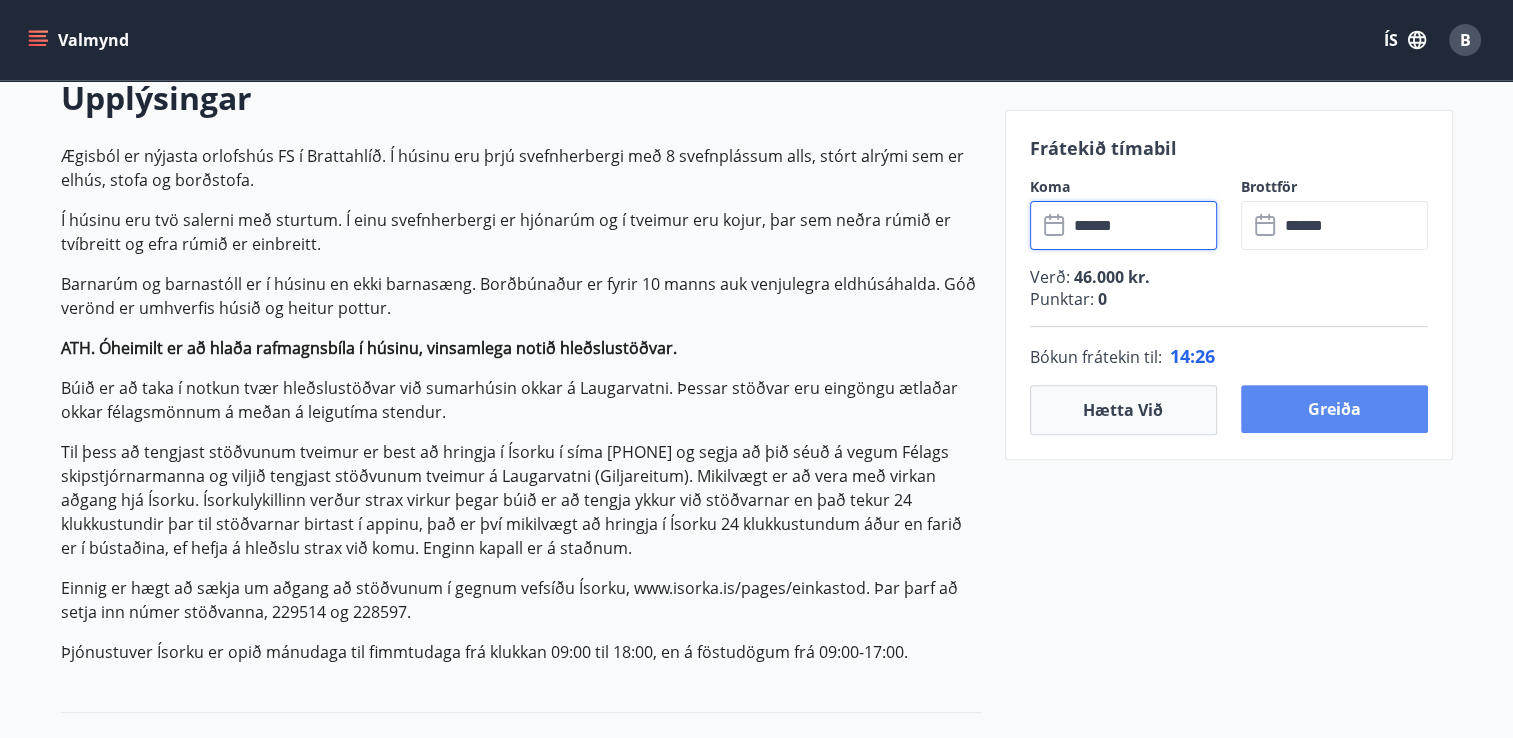 click on "Greiða" at bounding box center [1334, 409] 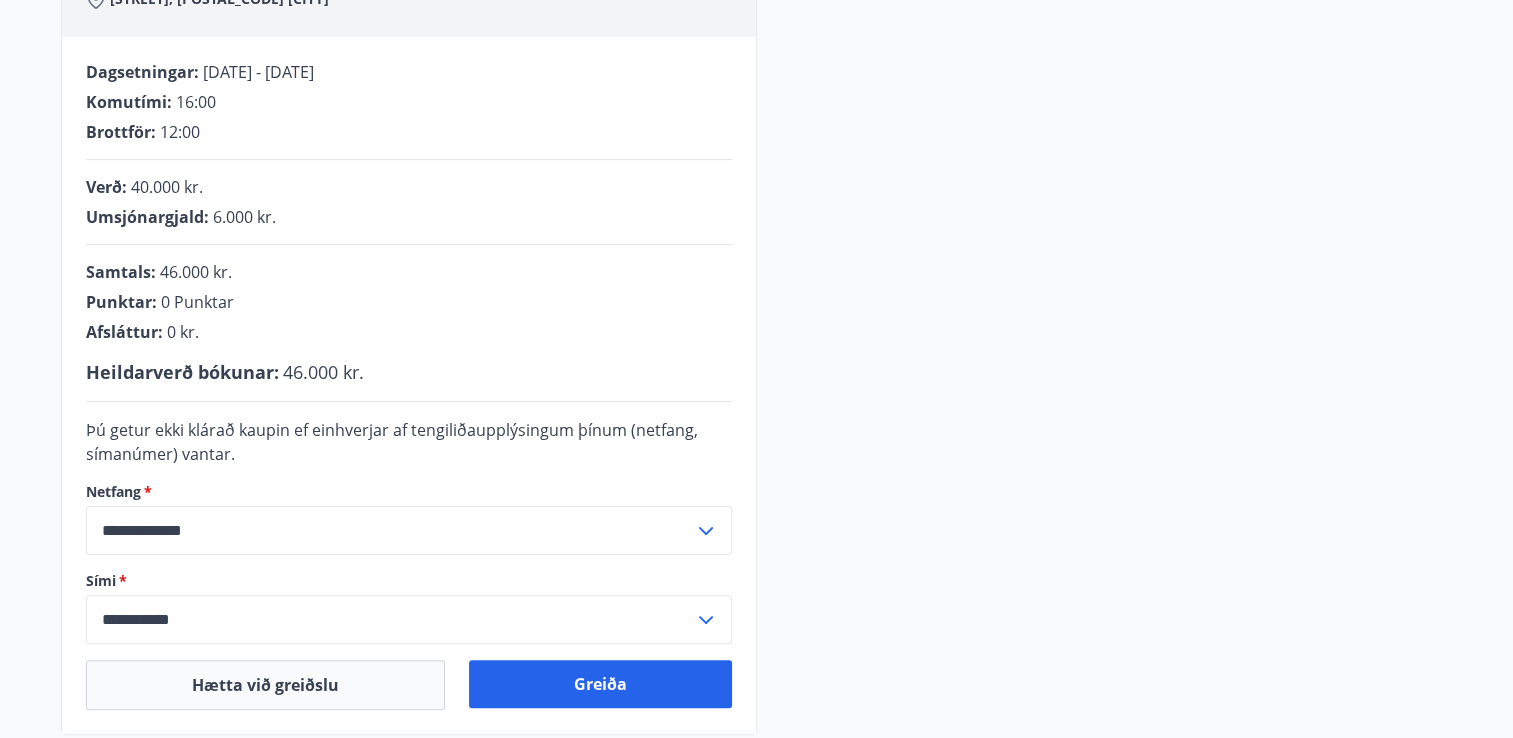 scroll, scrollTop: 596, scrollLeft: 0, axis: vertical 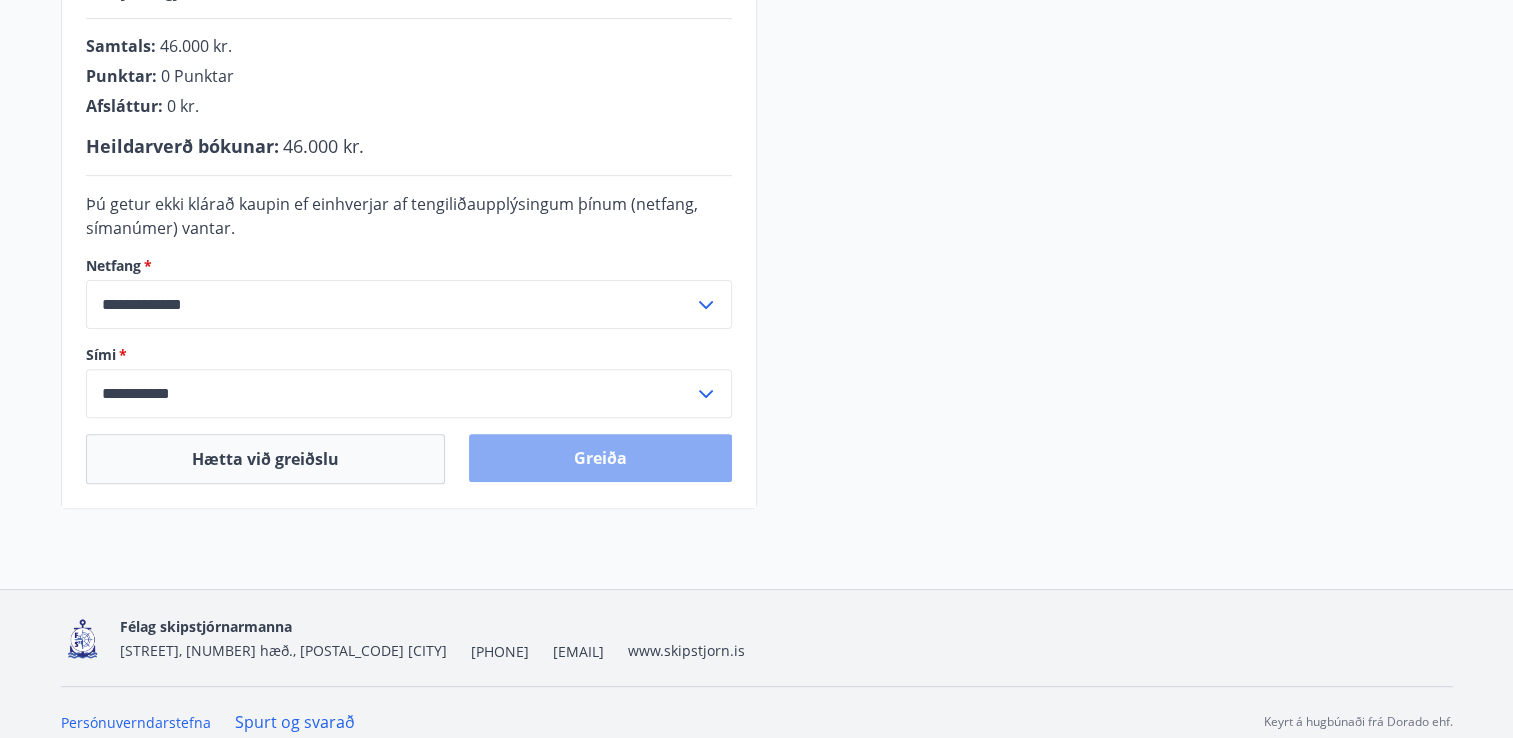 click on "Greiða" at bounding box center (600, 458) 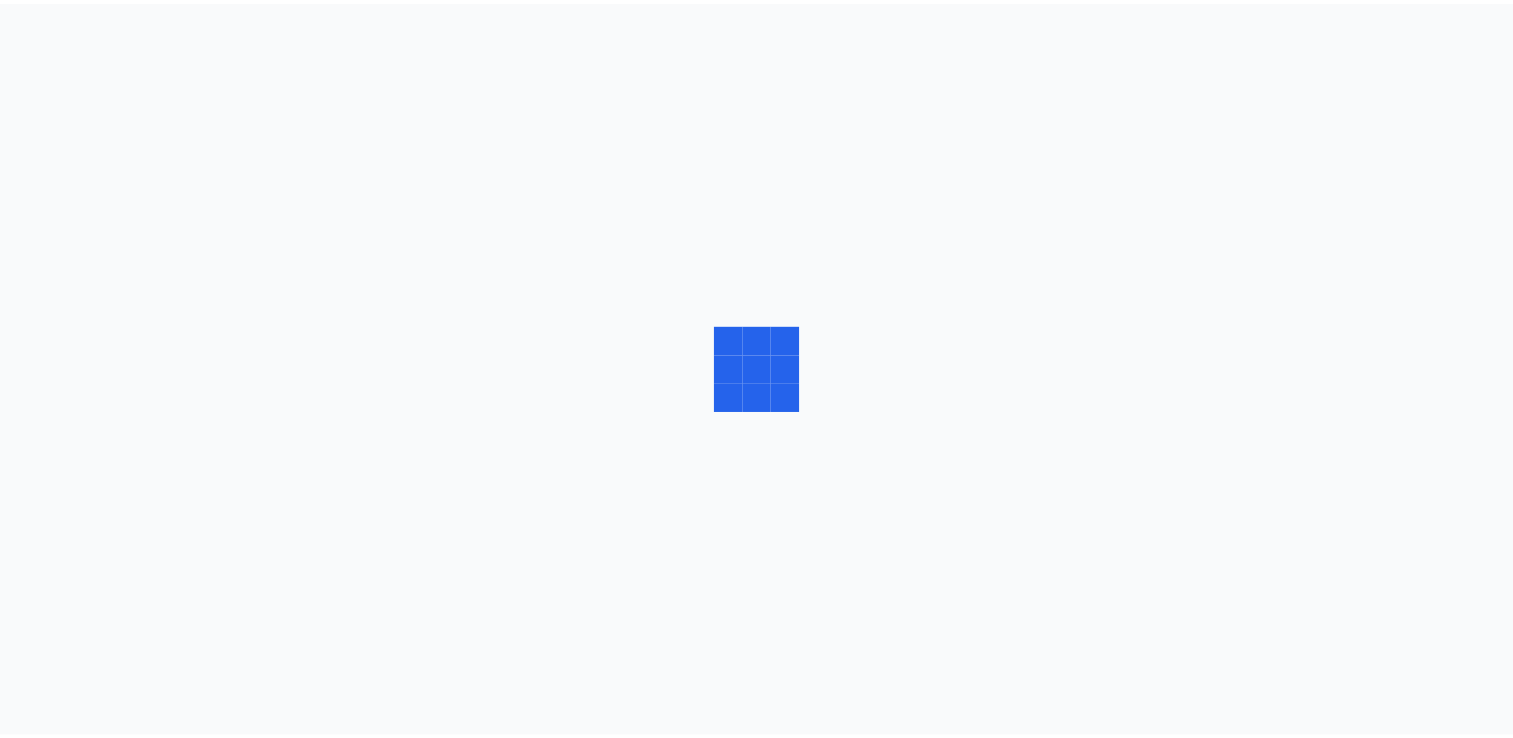 scroll, scrollTop: 0, scrollLeft: 0, axis: both 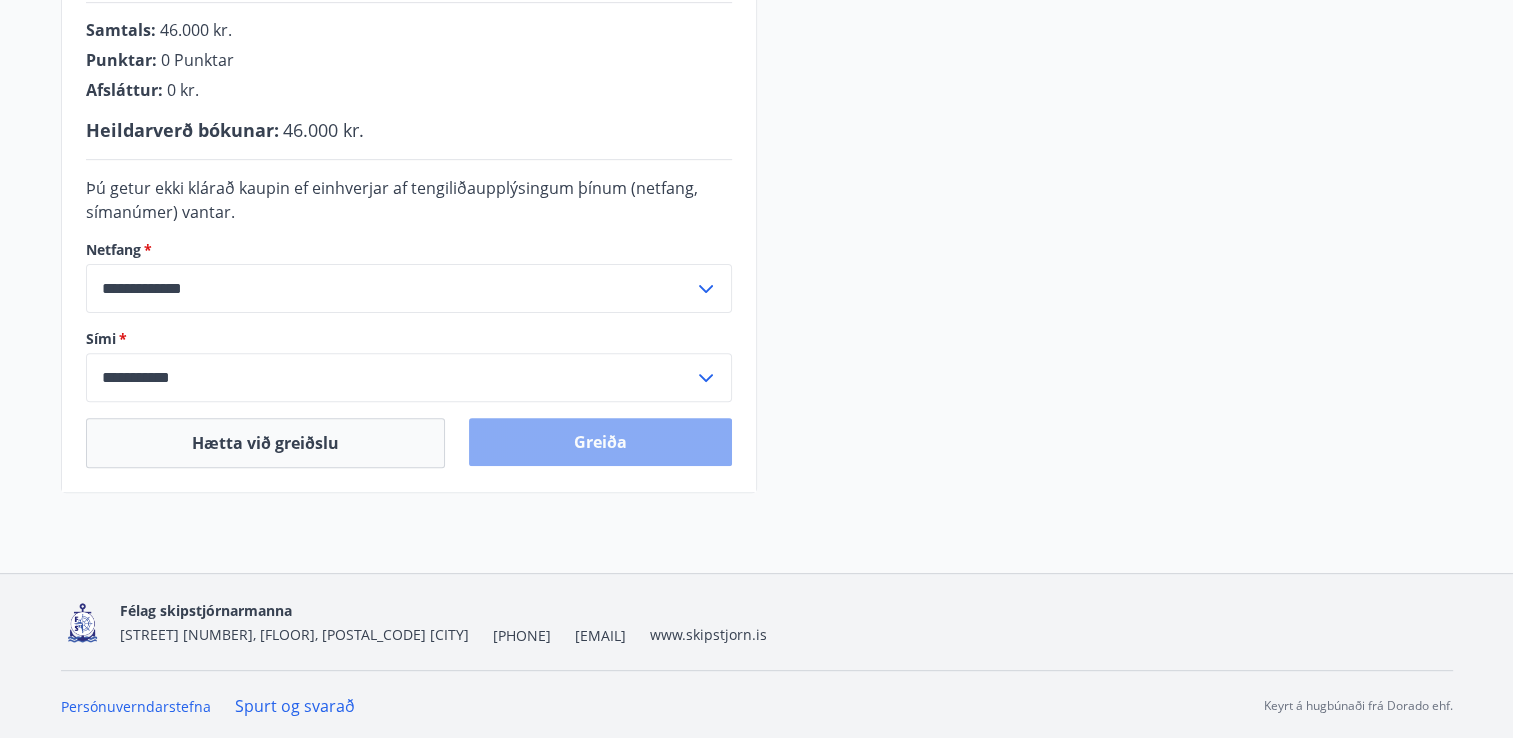 click on "Greiða" at bounding box center [600, 442] 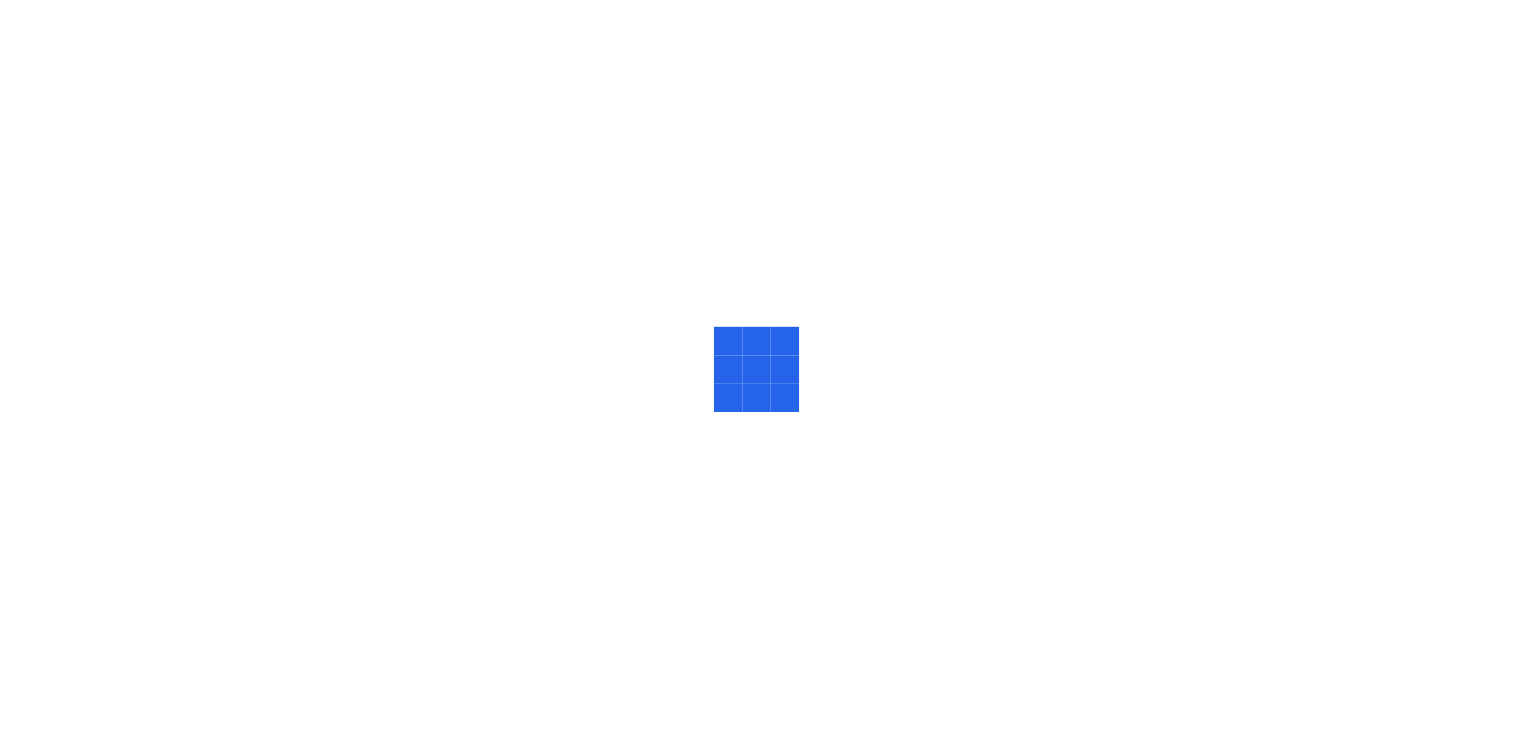 scroll, scrollTop: 0, scrollLeft: 0, axis: both 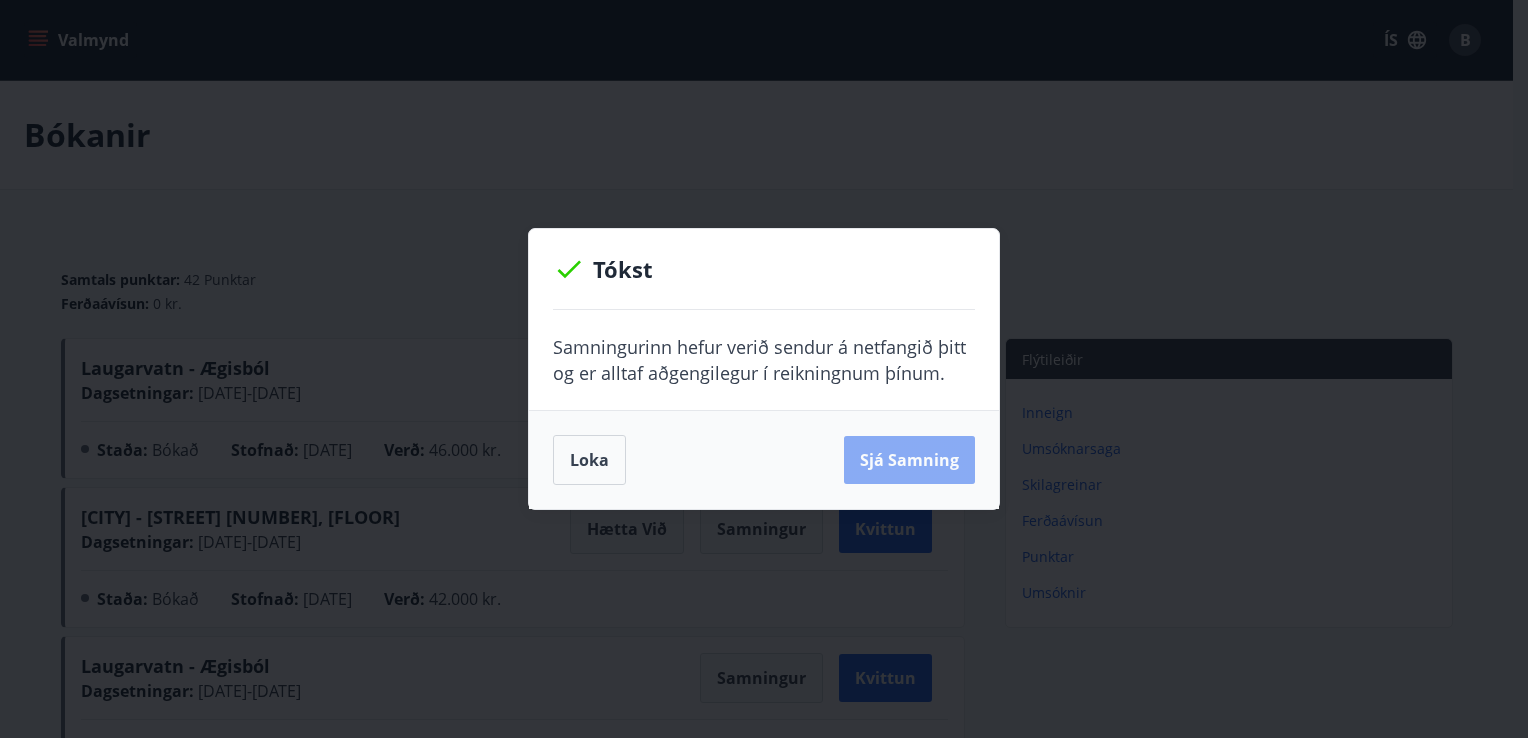 click on "Sjá samning" at bounding box center [909, 460] 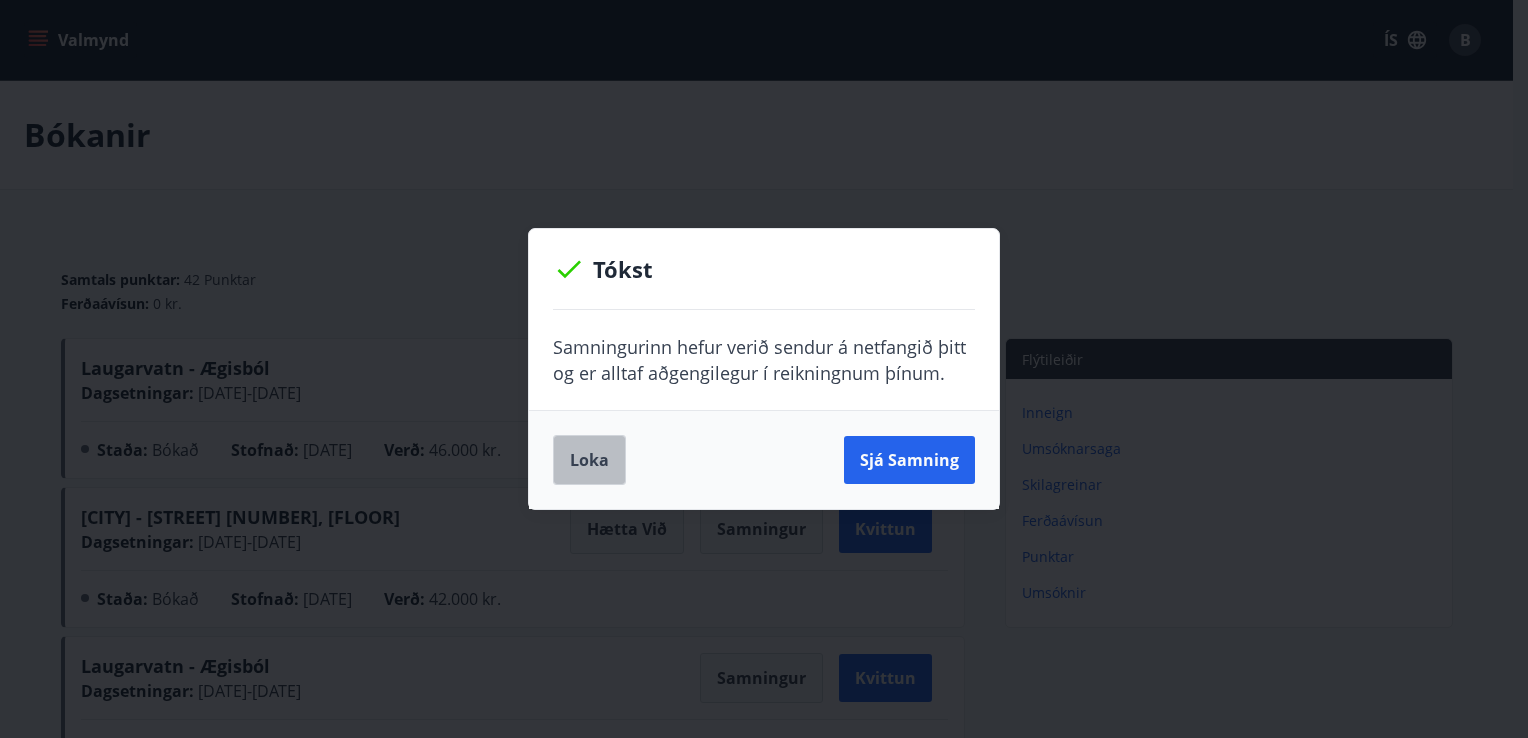 click on "Loka" at bounding box center (589, 460) 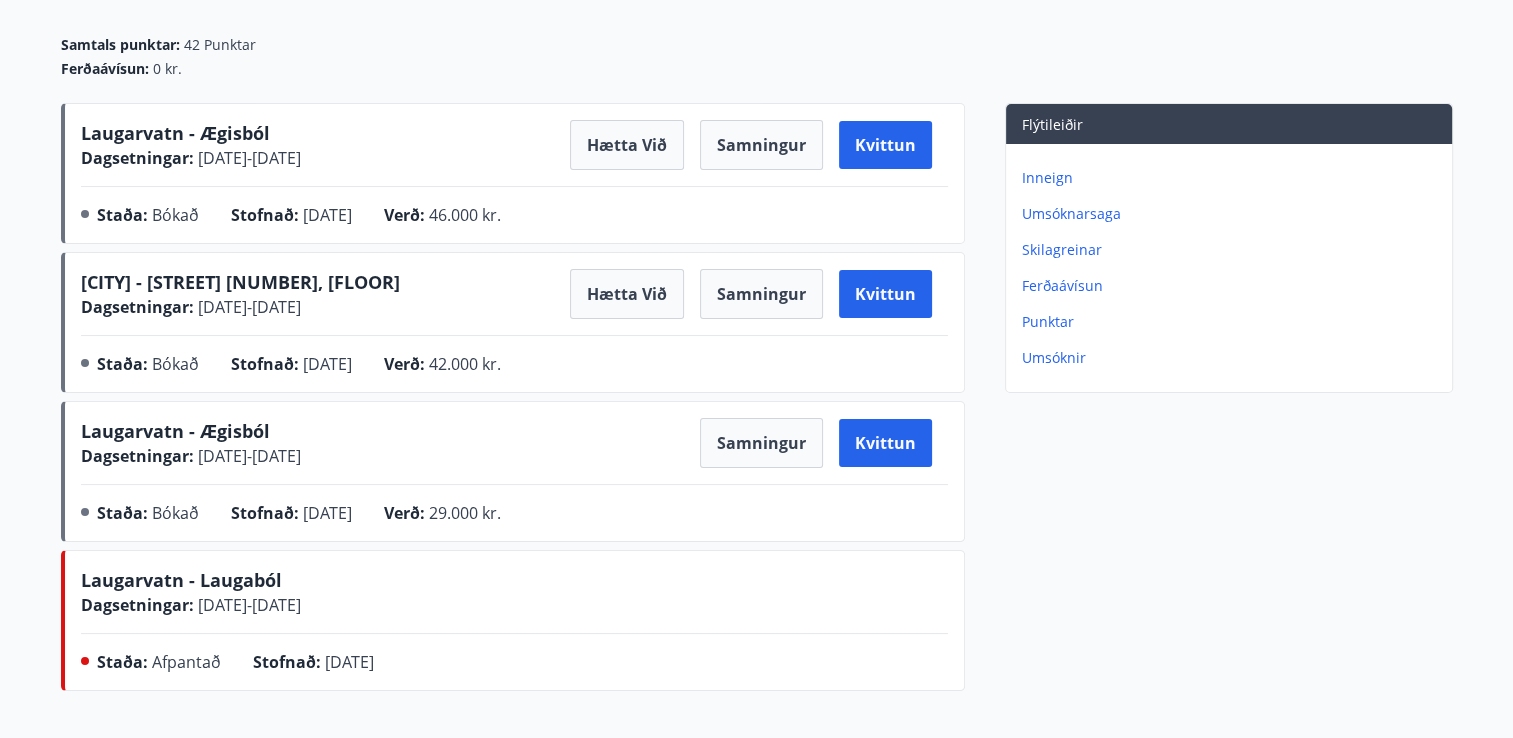 scroll, scrollTop: 242, scrollLeft: 0, axis: vertical 